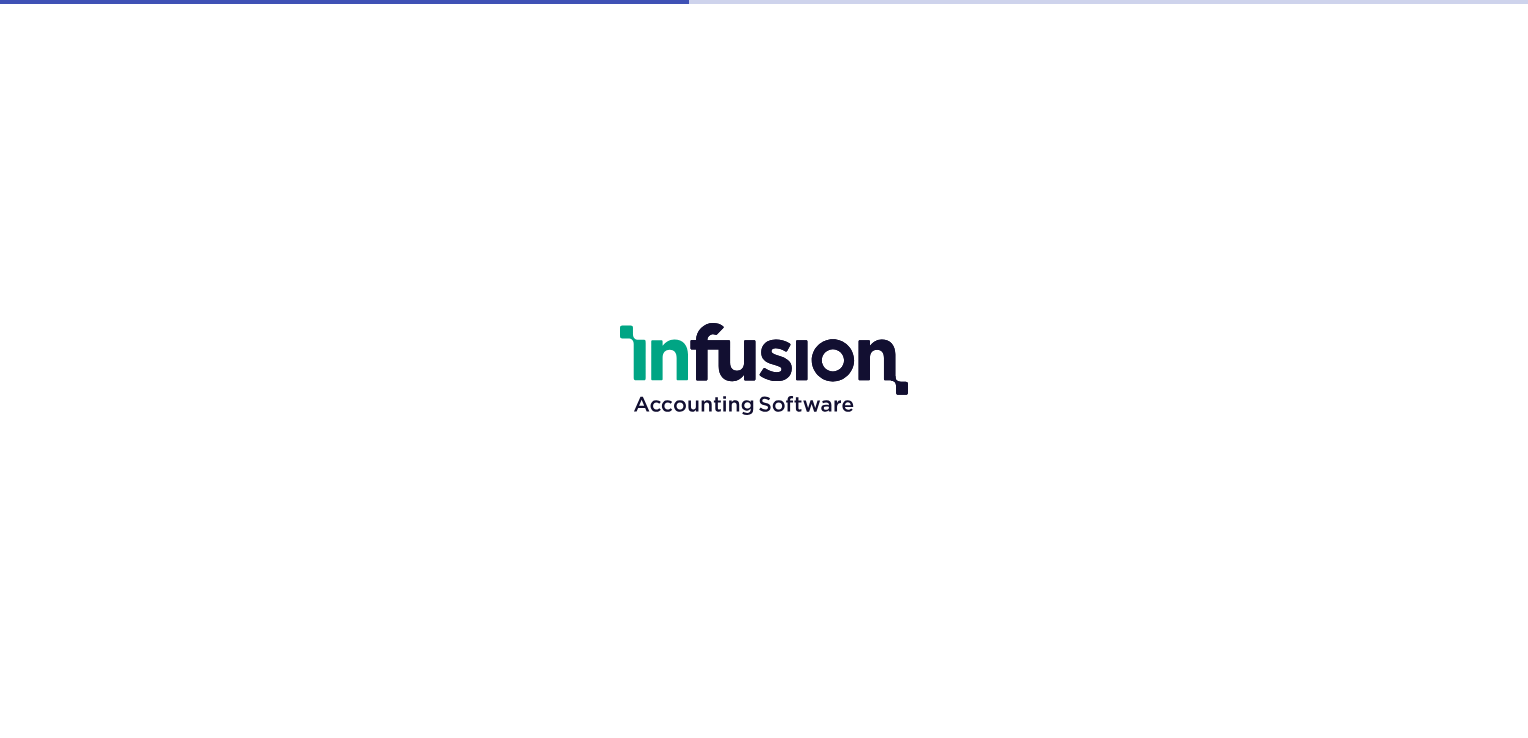 scroll, scrollTop: 0, scrollLeft: 0, axis: both 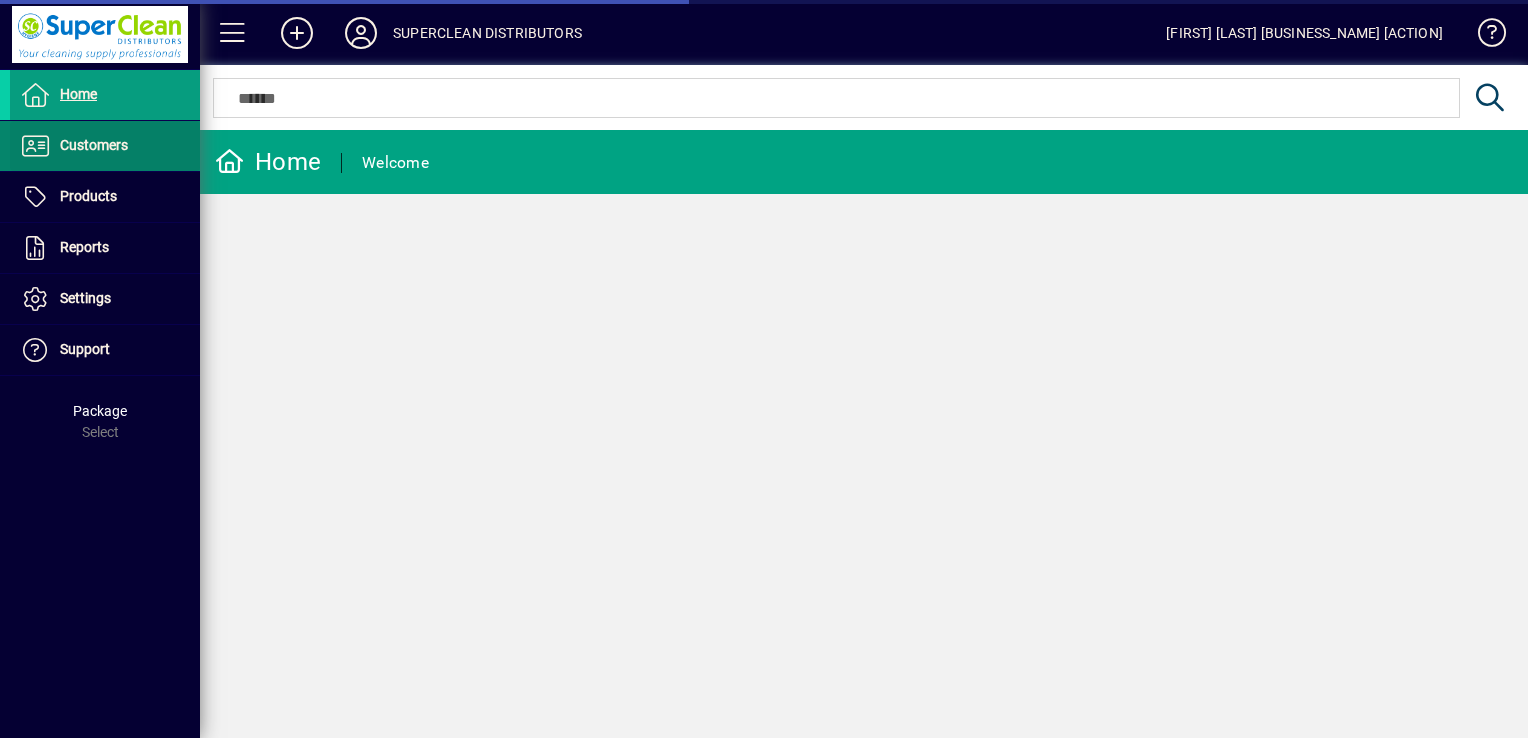 click on "Customers" at bounding box center [69, 146] 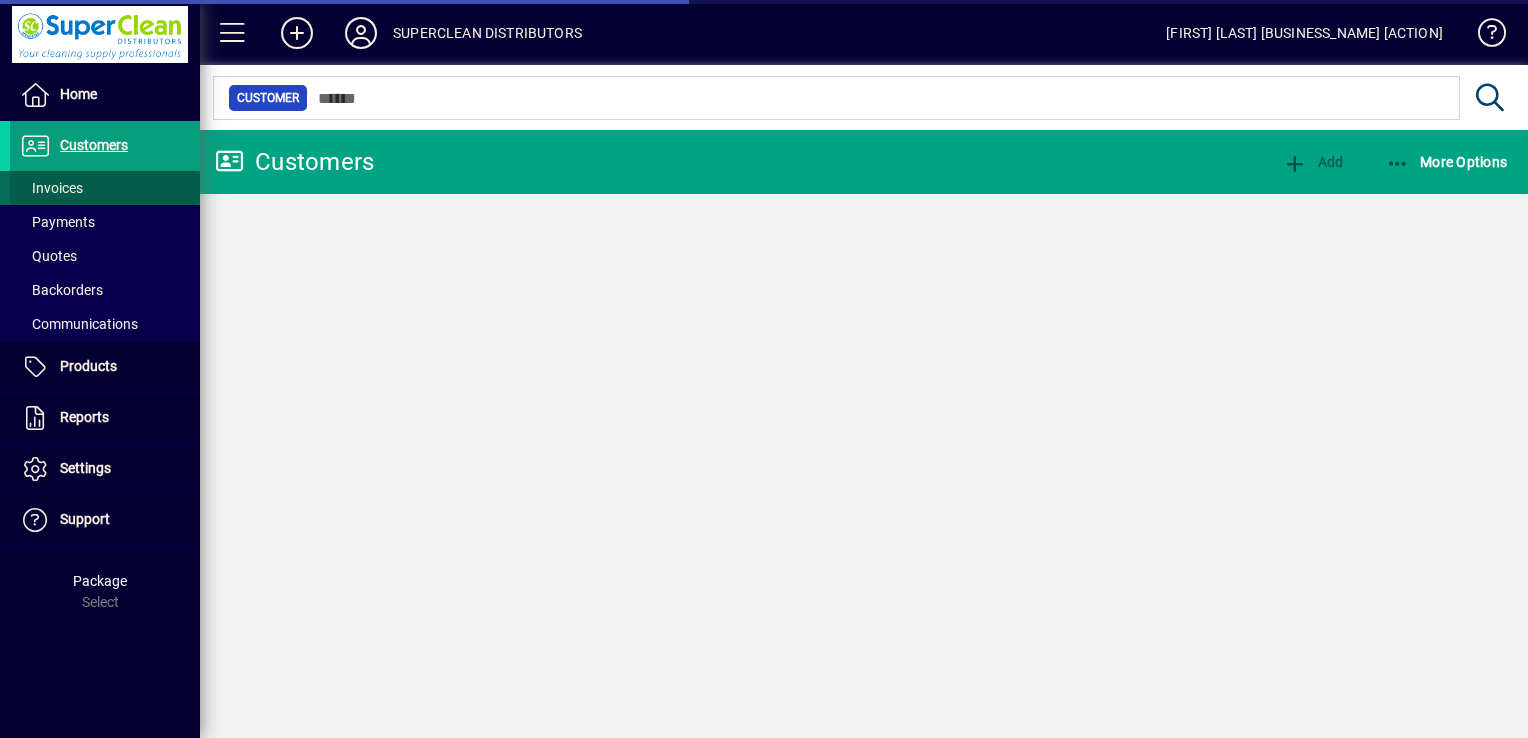 click at bounding box center (105, 188) 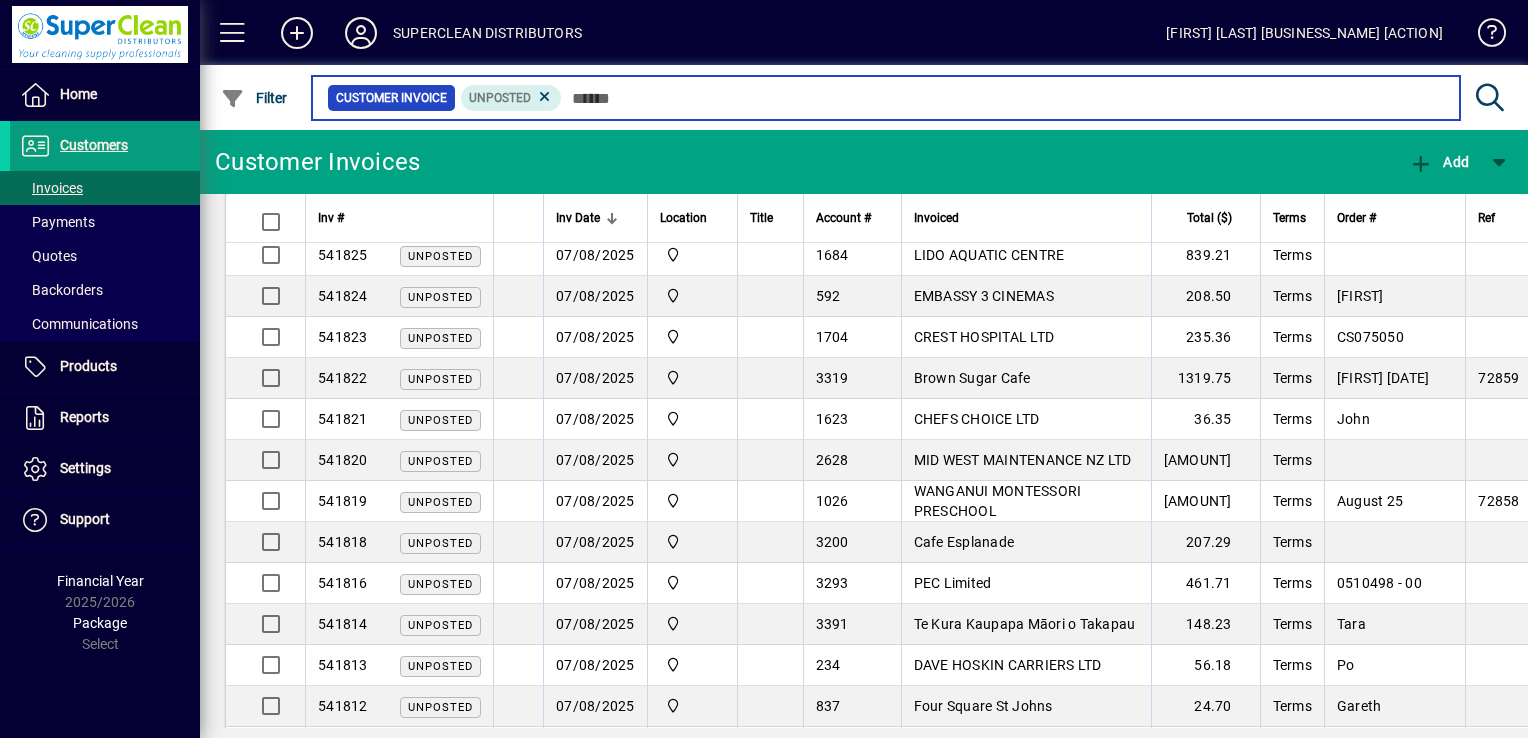scroll, scrollTop: 445, scrollLeft: 0, axis: vertical 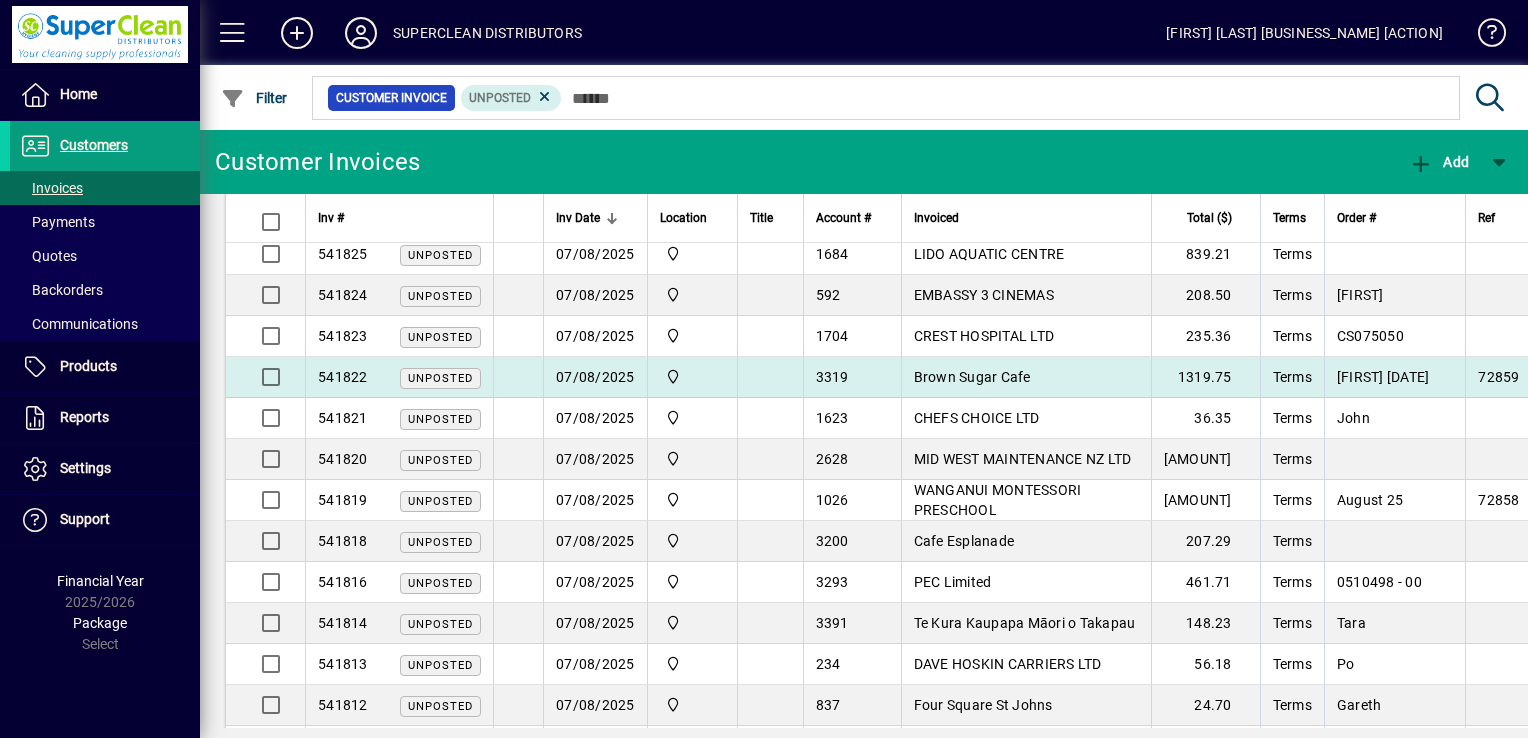 click at bounding box center [770, 377] 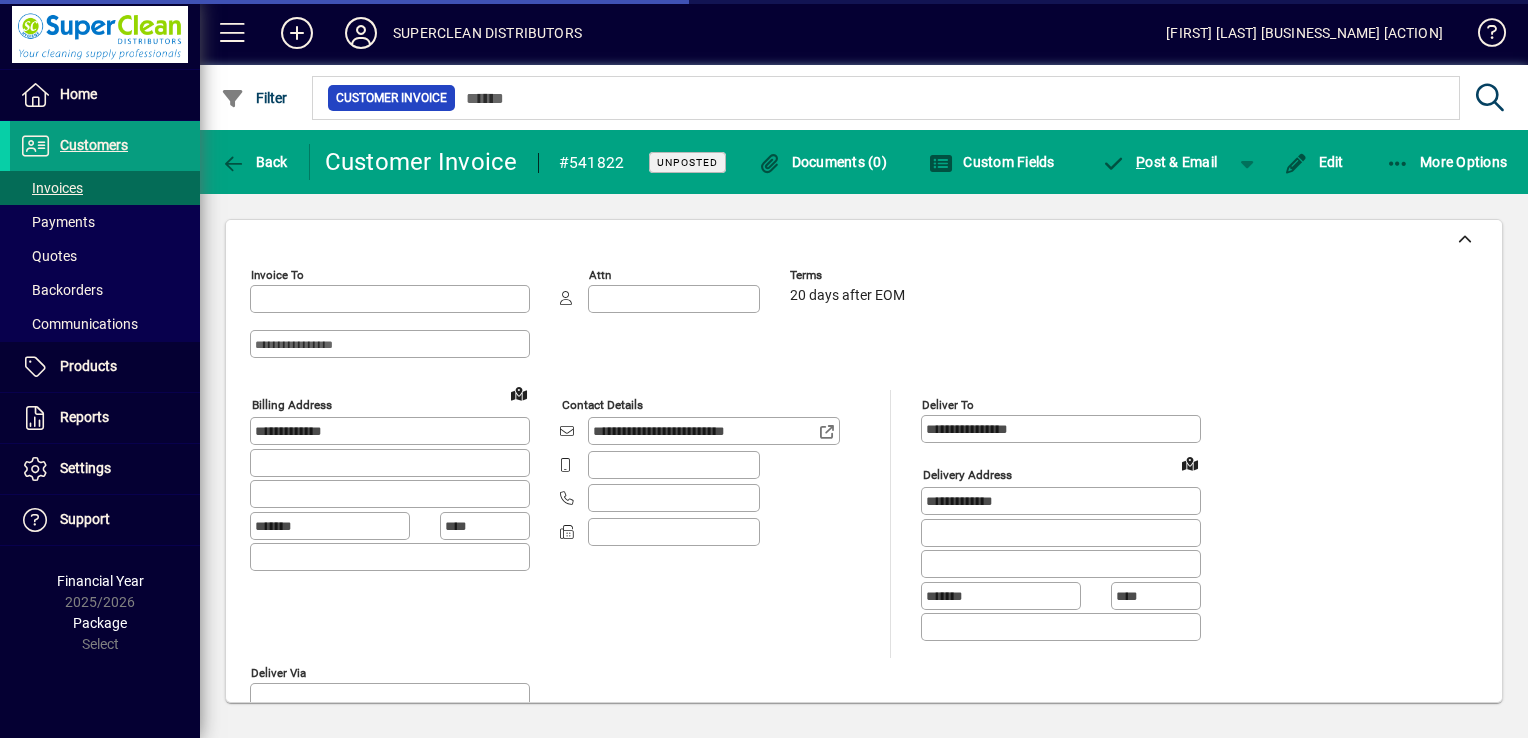 type on "**********" 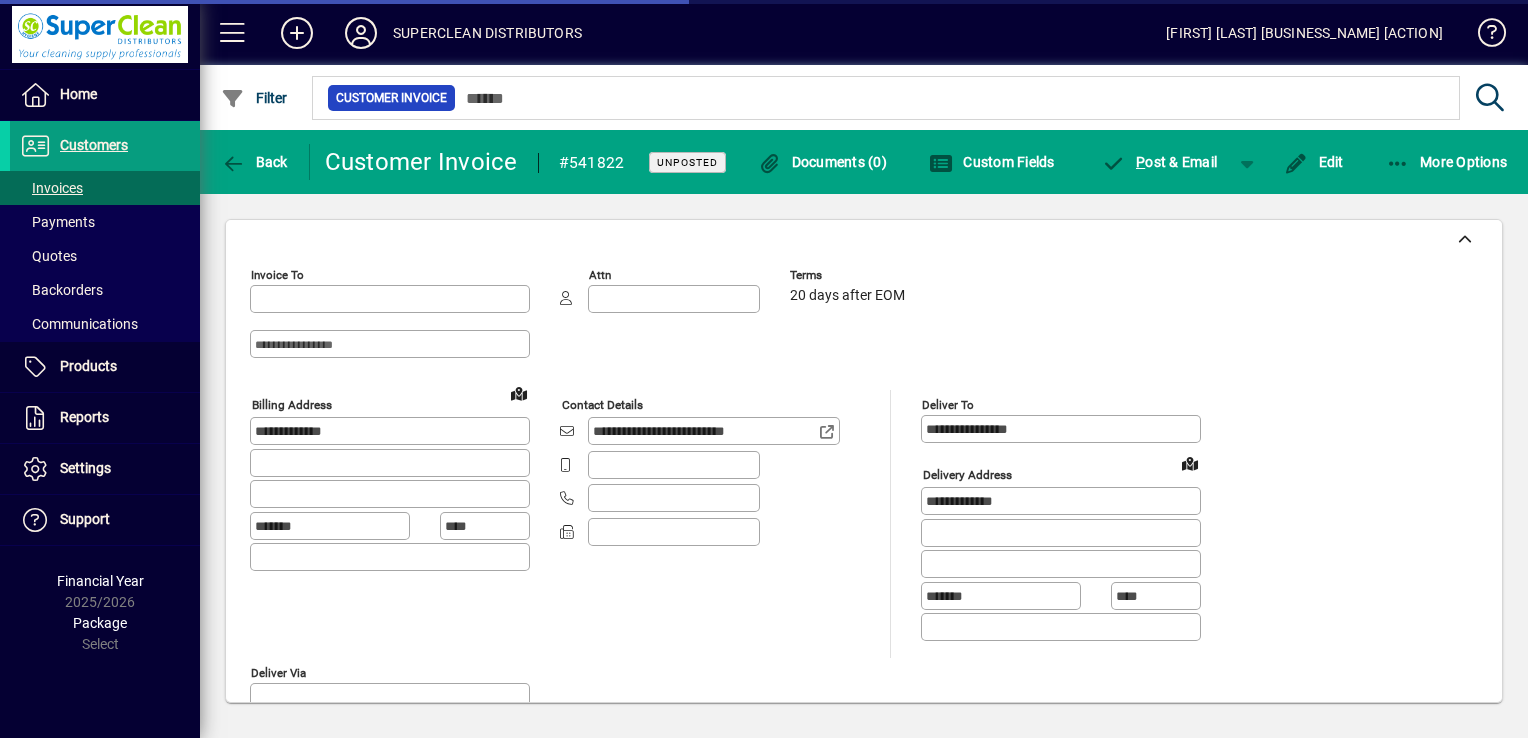 type on "**********" 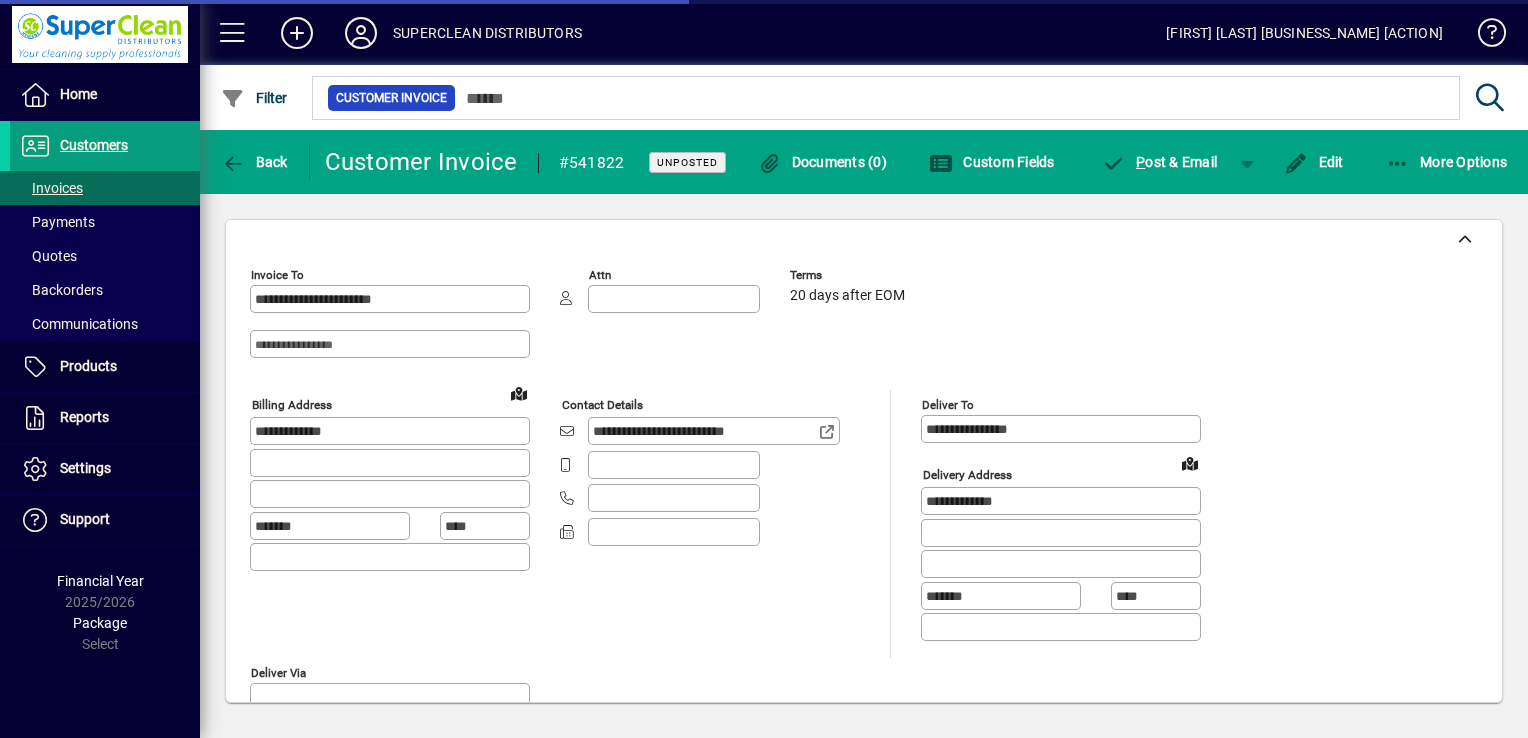 type on "**********" 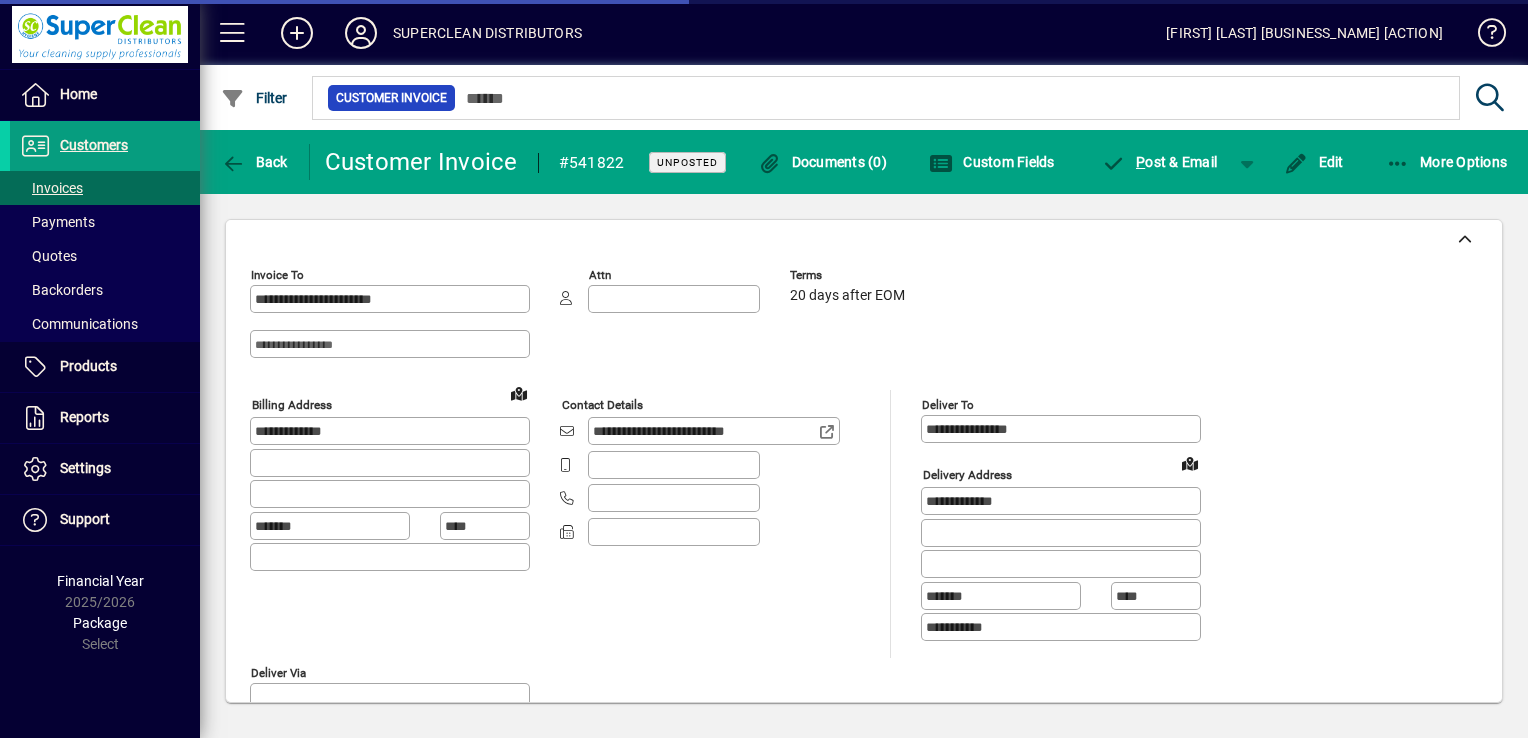 type on "**********" 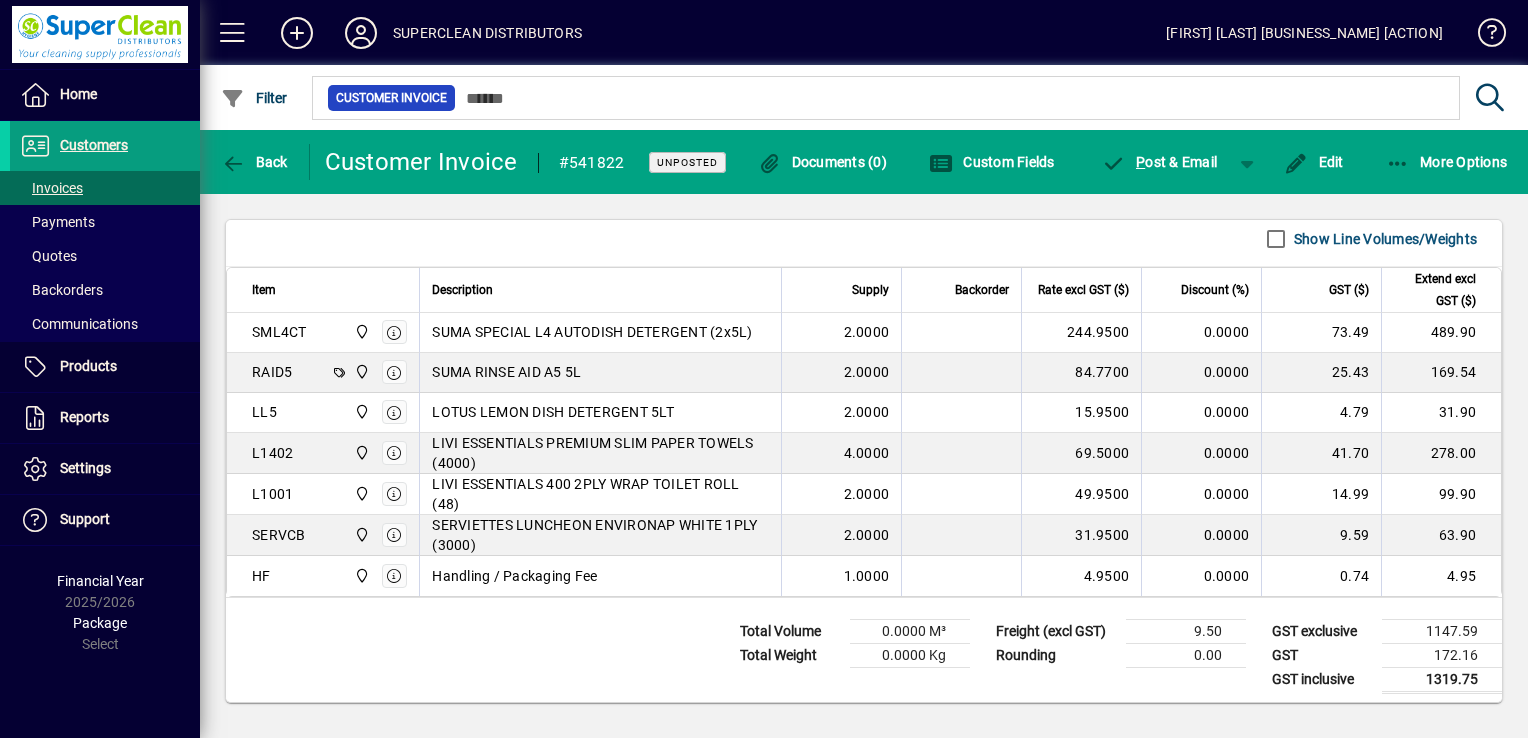 scroll, scrollTop: 1137, scrollLeft: 0, axis: vertical 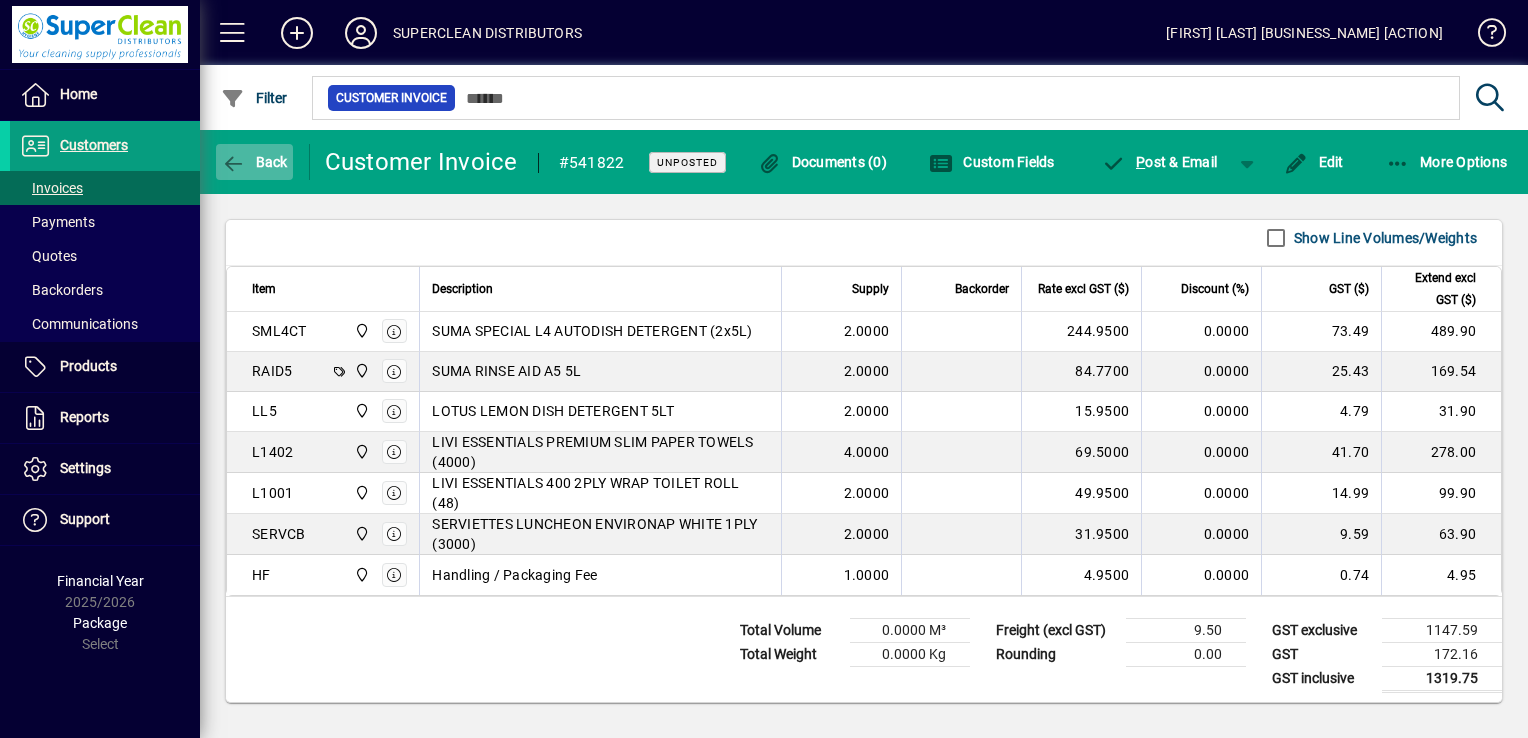 click on "Back" 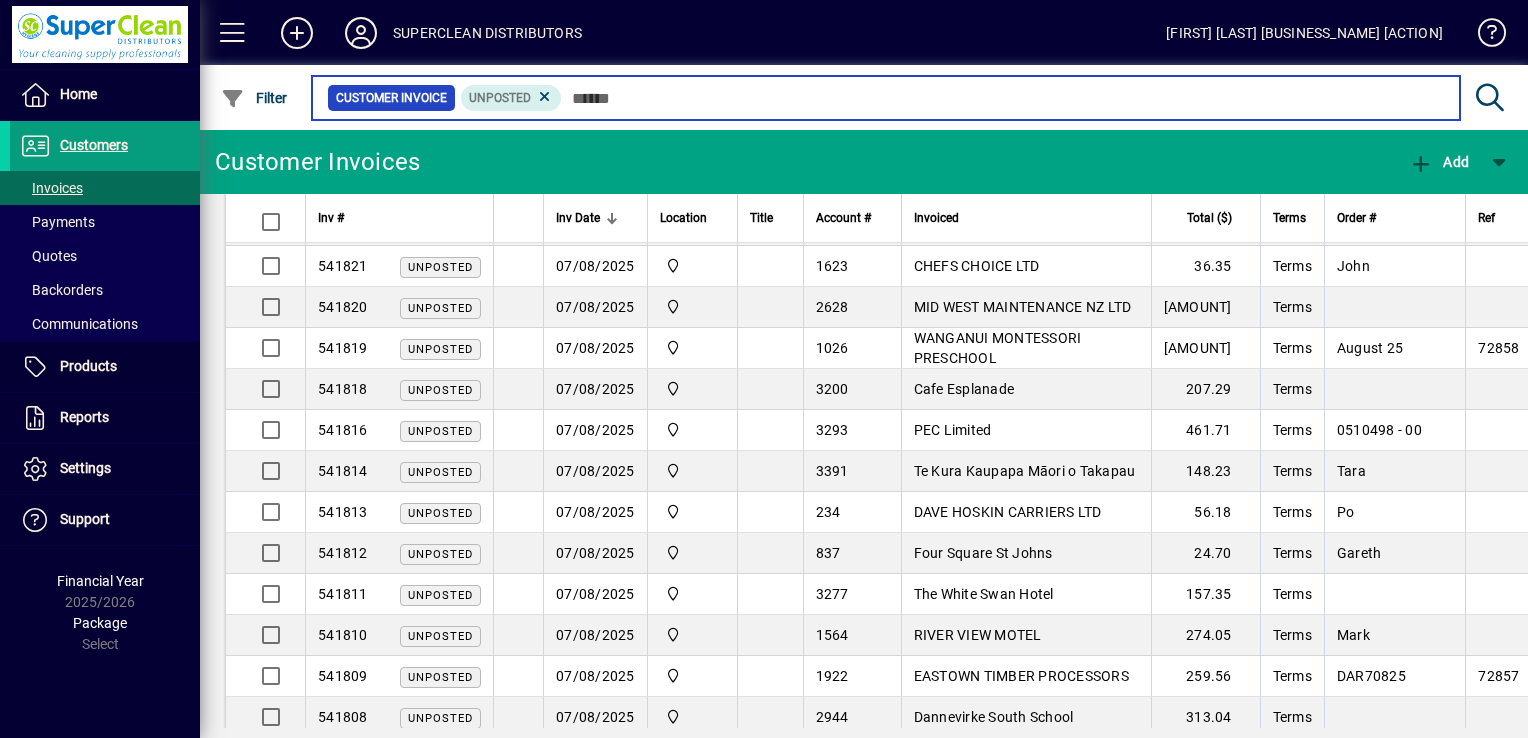 scroll, scrollTop: 598, scrollLeft: 0, axis: vertical 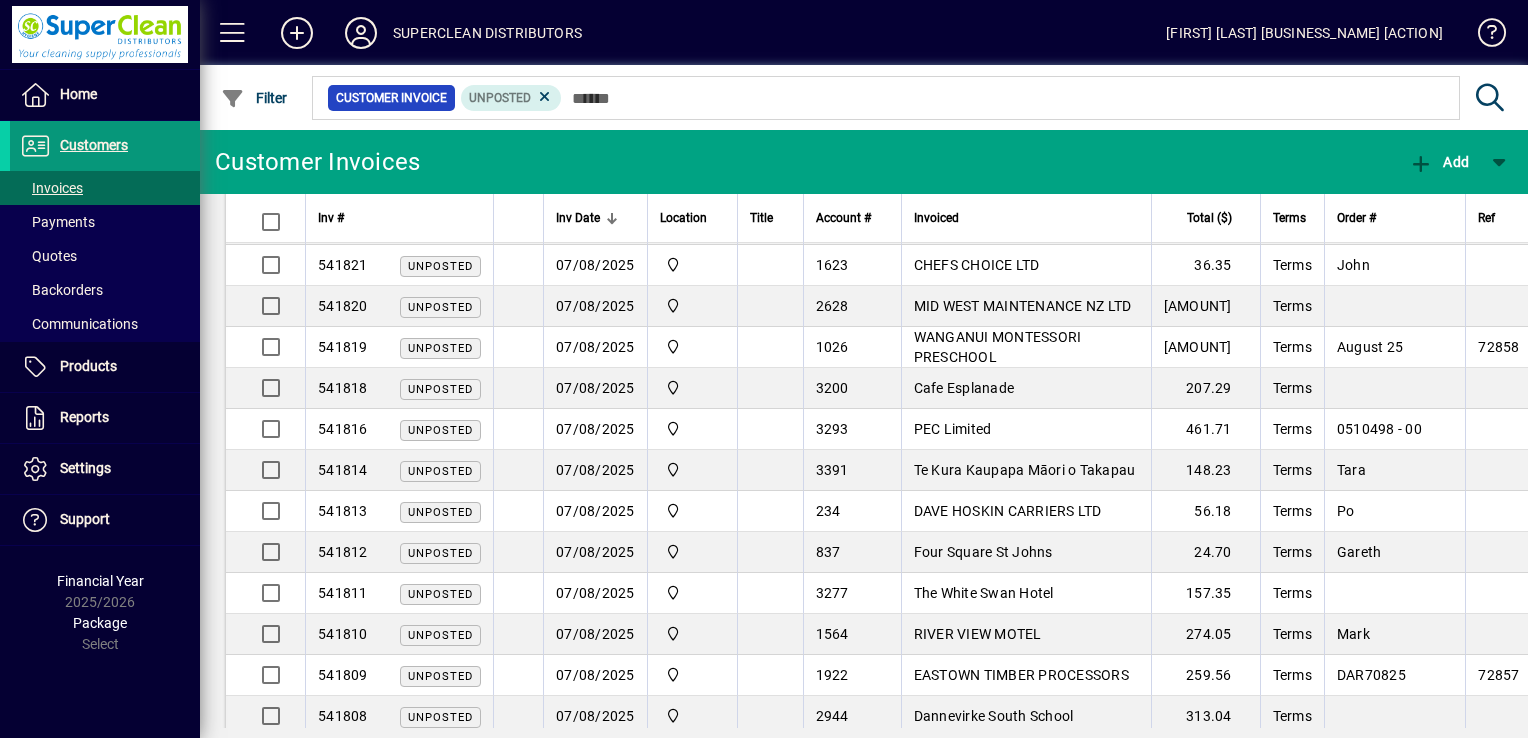 click on "Customers" at bounding box center (94, 145) 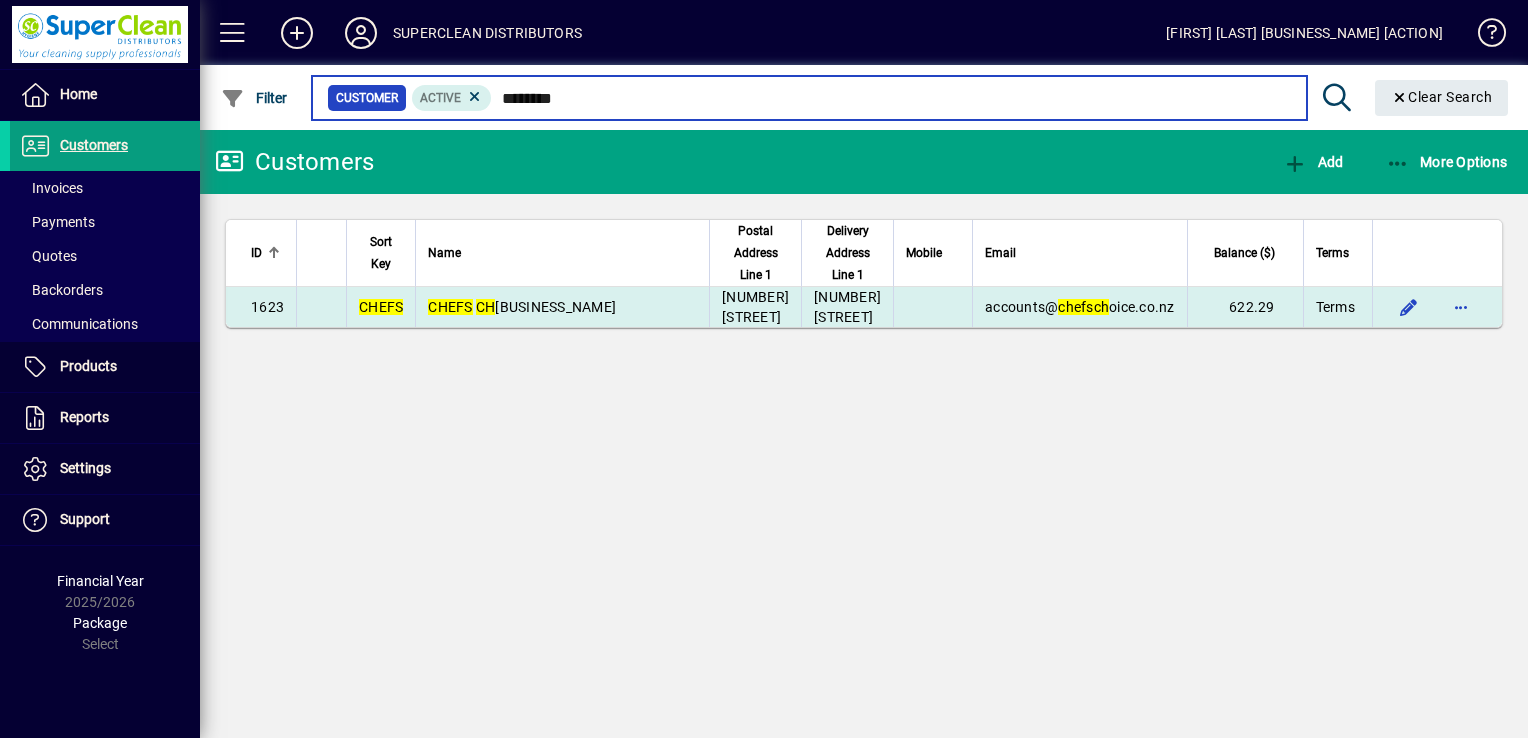 type on "********" 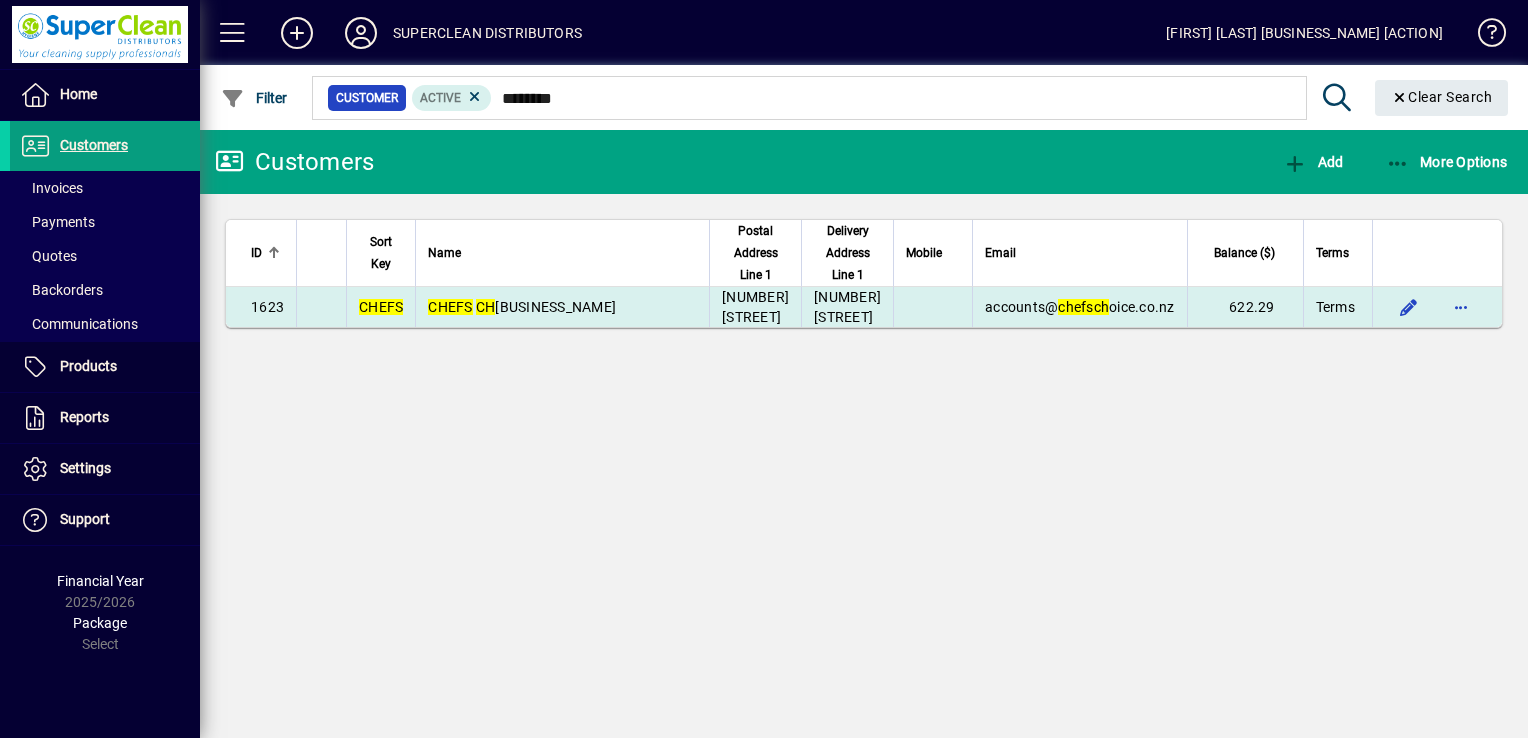click on "[BUSINESS_NAME]" at bounding box center (562, 307) 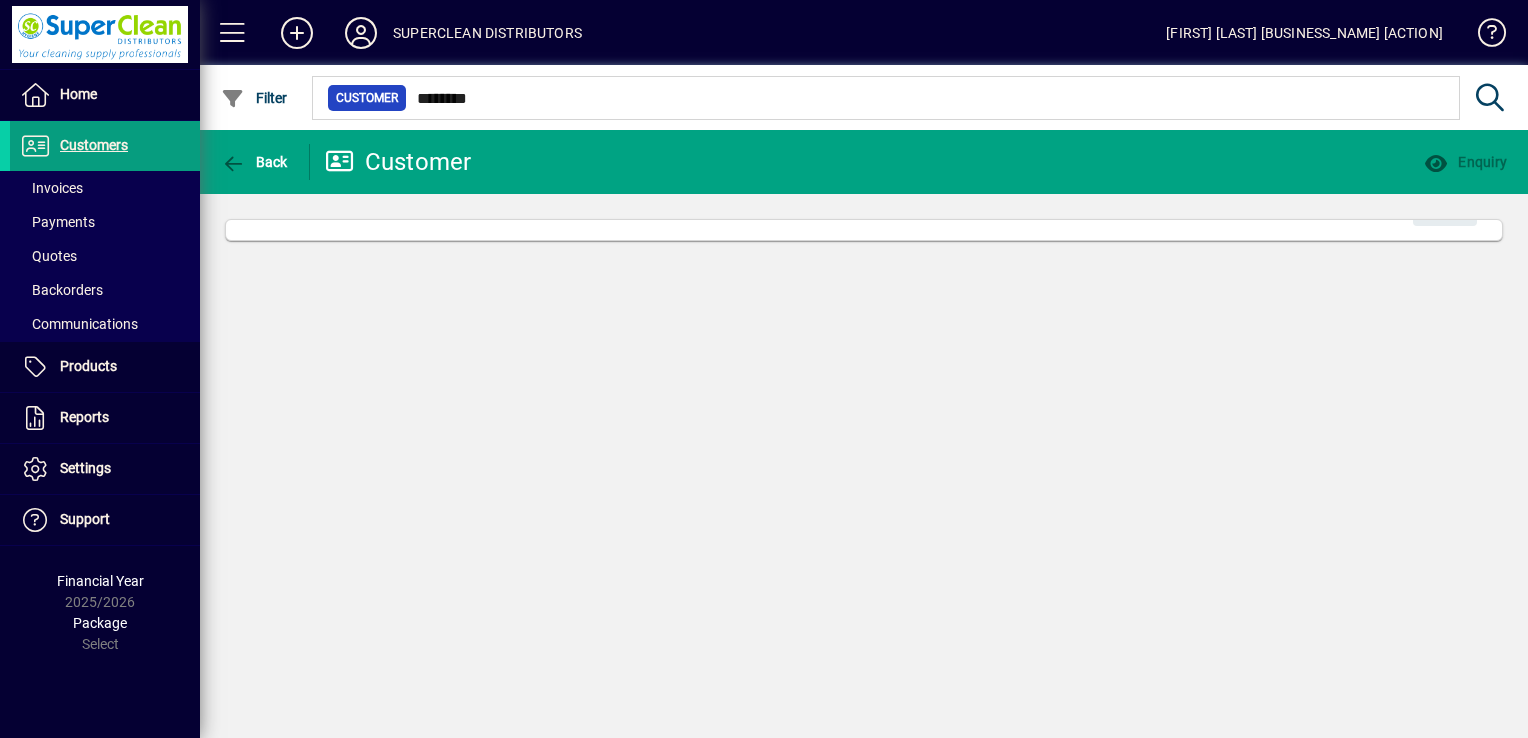 type 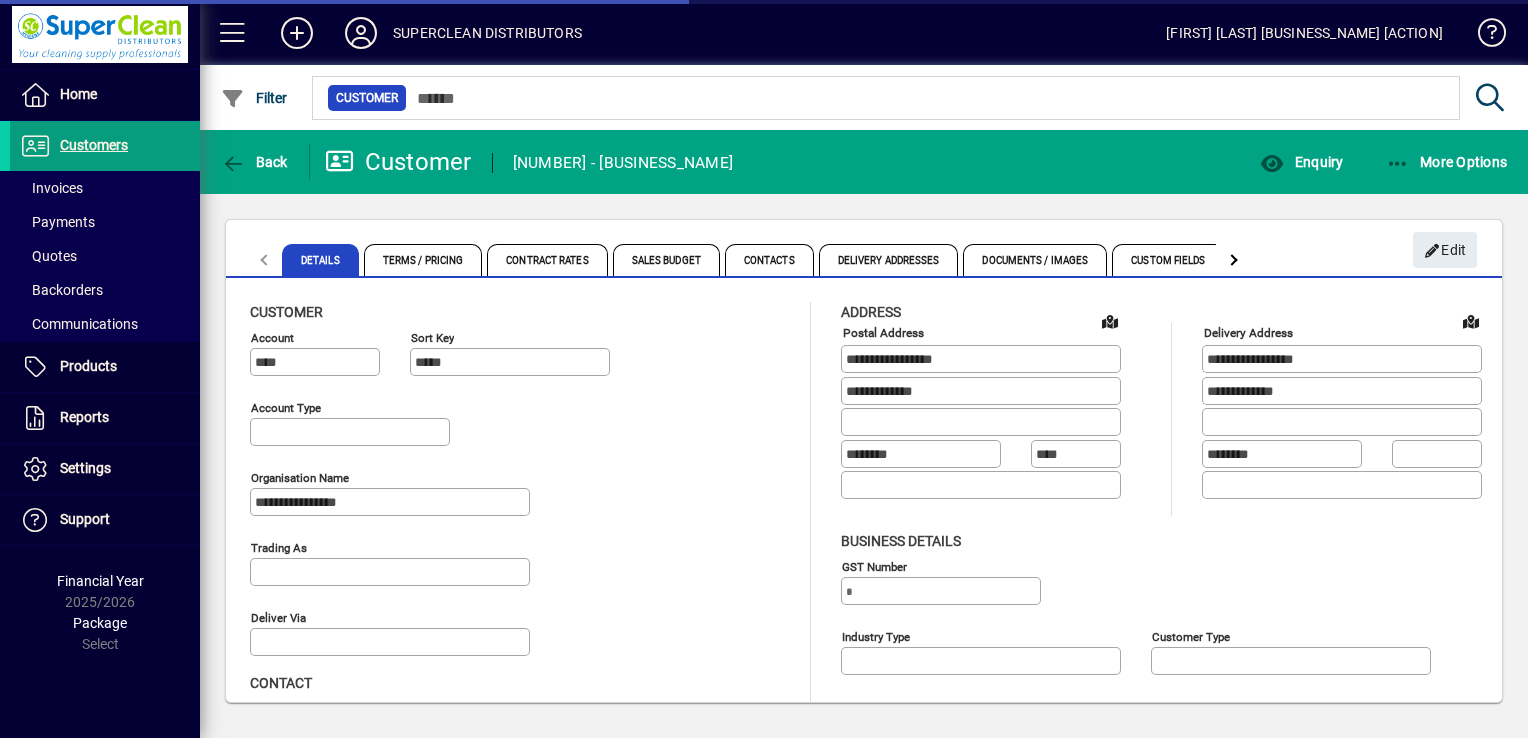 type on "**********" 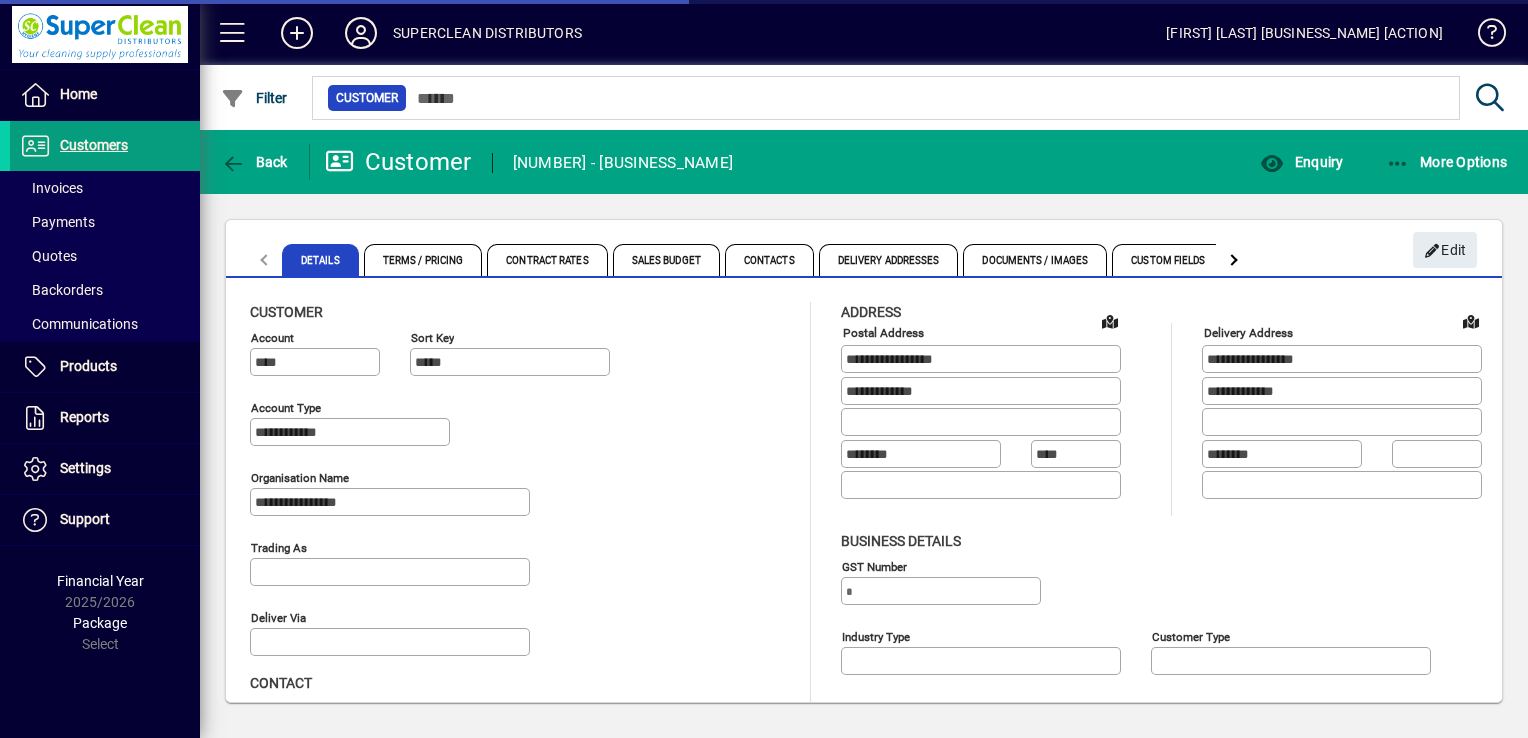 type on "**********" 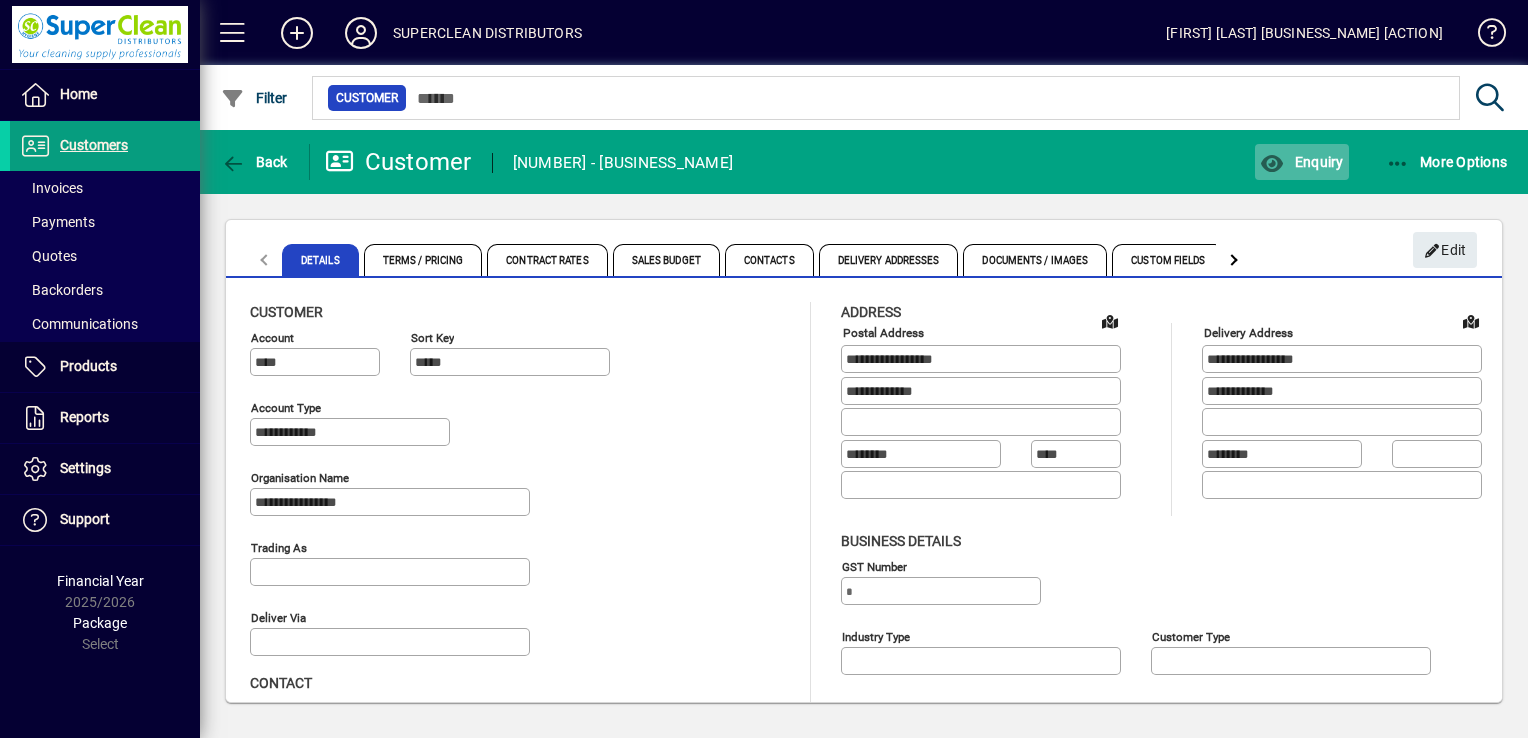 click on "Enquiry" 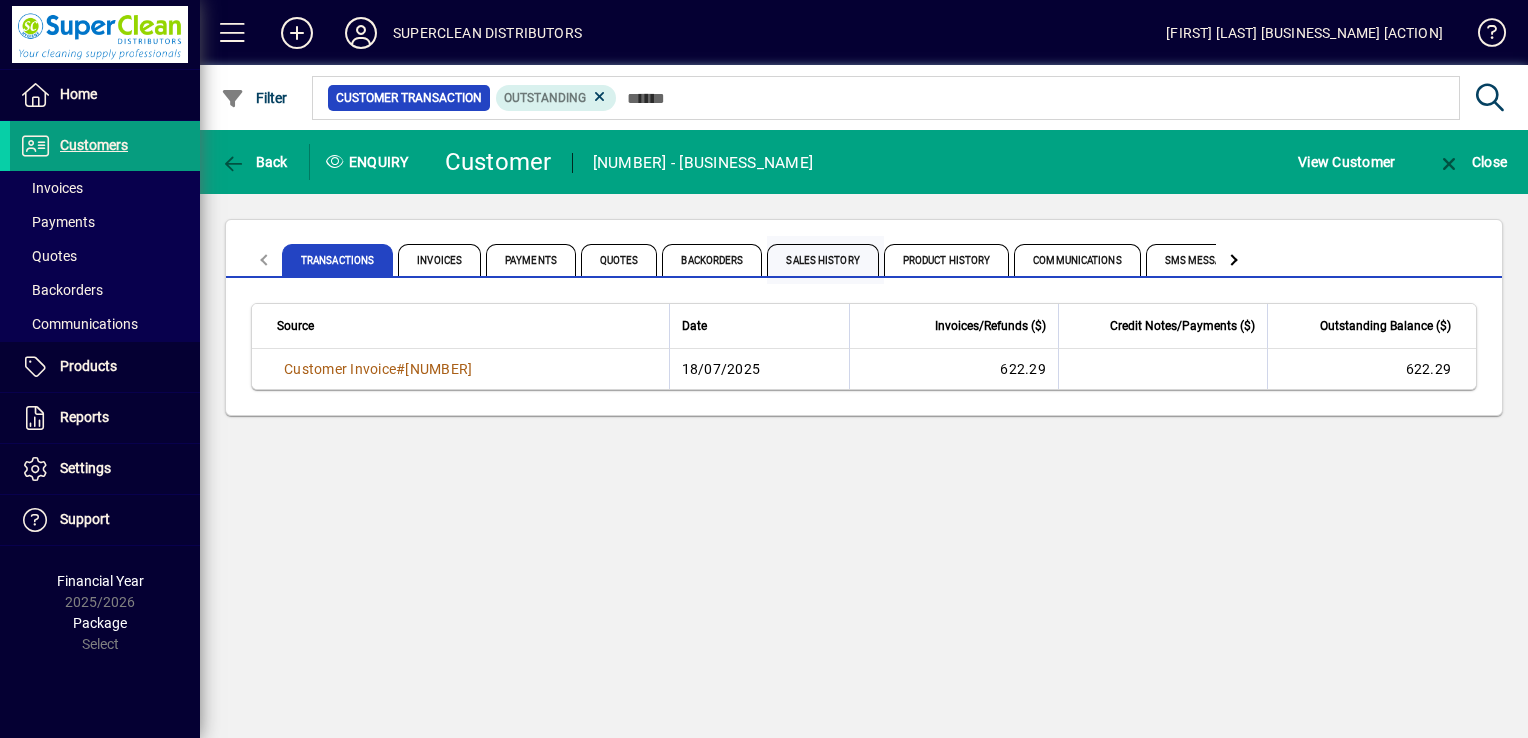 click on "Sales History" at bounding box center (822, 260) 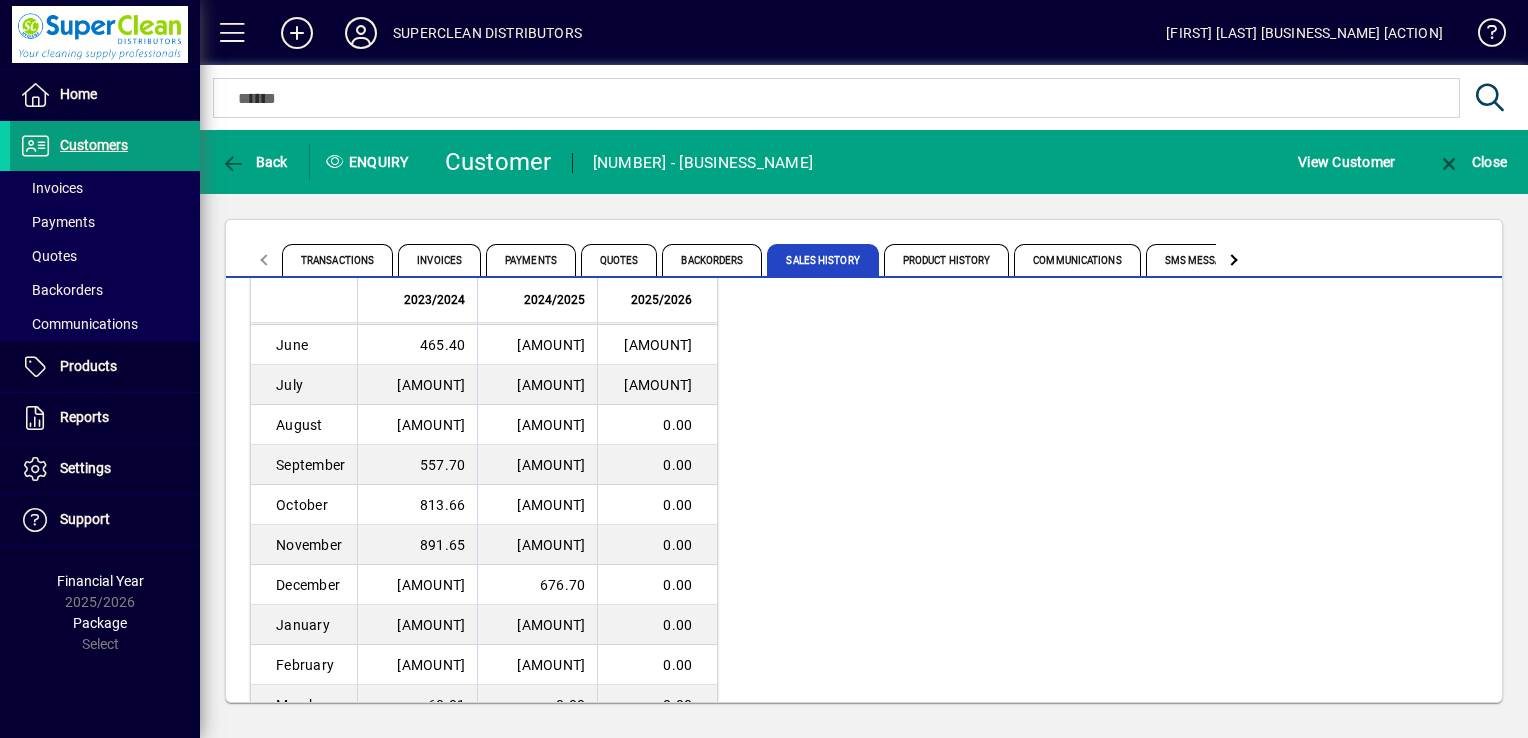 scroll, scrollTop: 100, scrollLeft: 0, axis: vertical 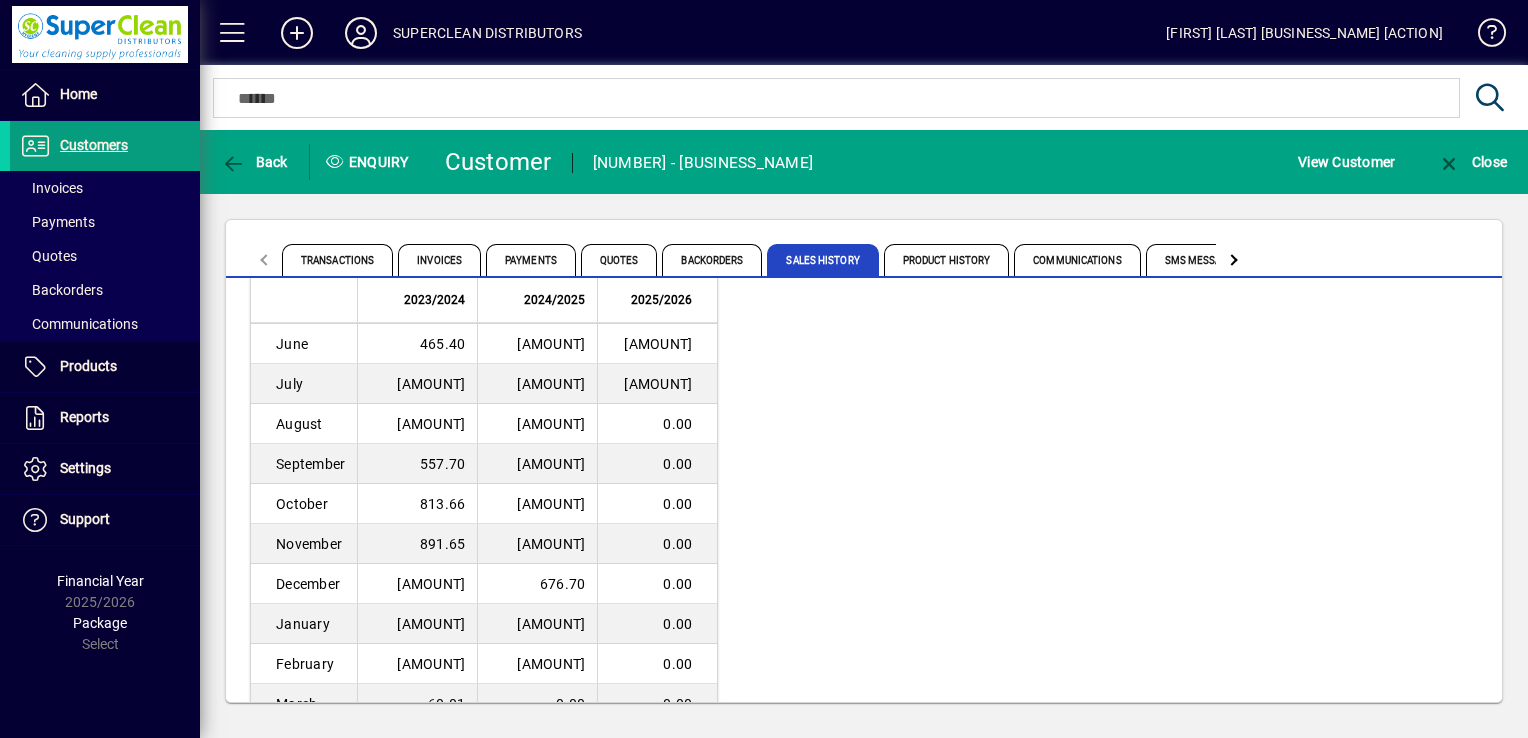 click on "Transactions Invoices Payments Quotes Backorders Sales History Product History Communications SMS Messages References" 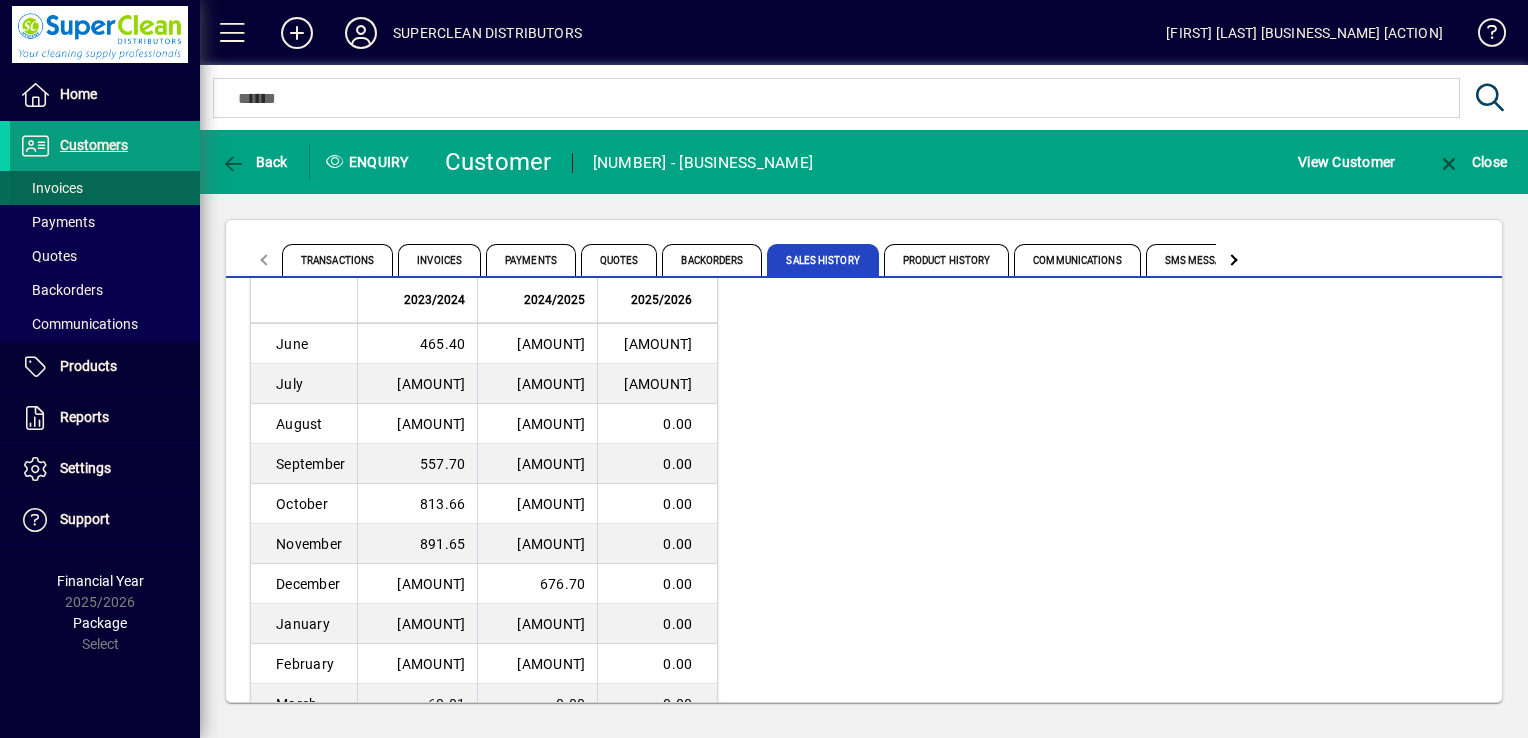 click on "Invoices" at bounding box center [51, 188] 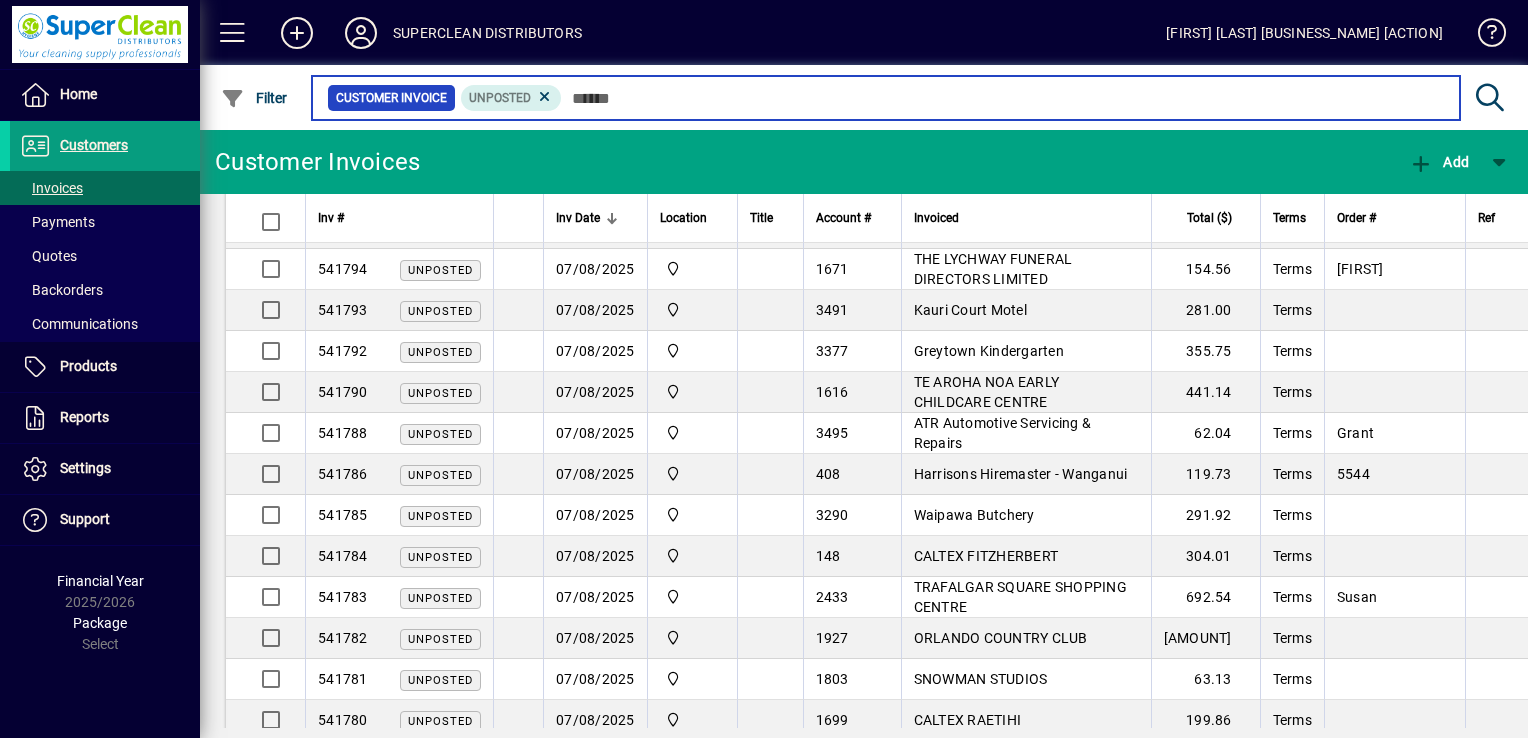 scroll, scrollTop: 1496, scrollLeft: 0, axis: vertical 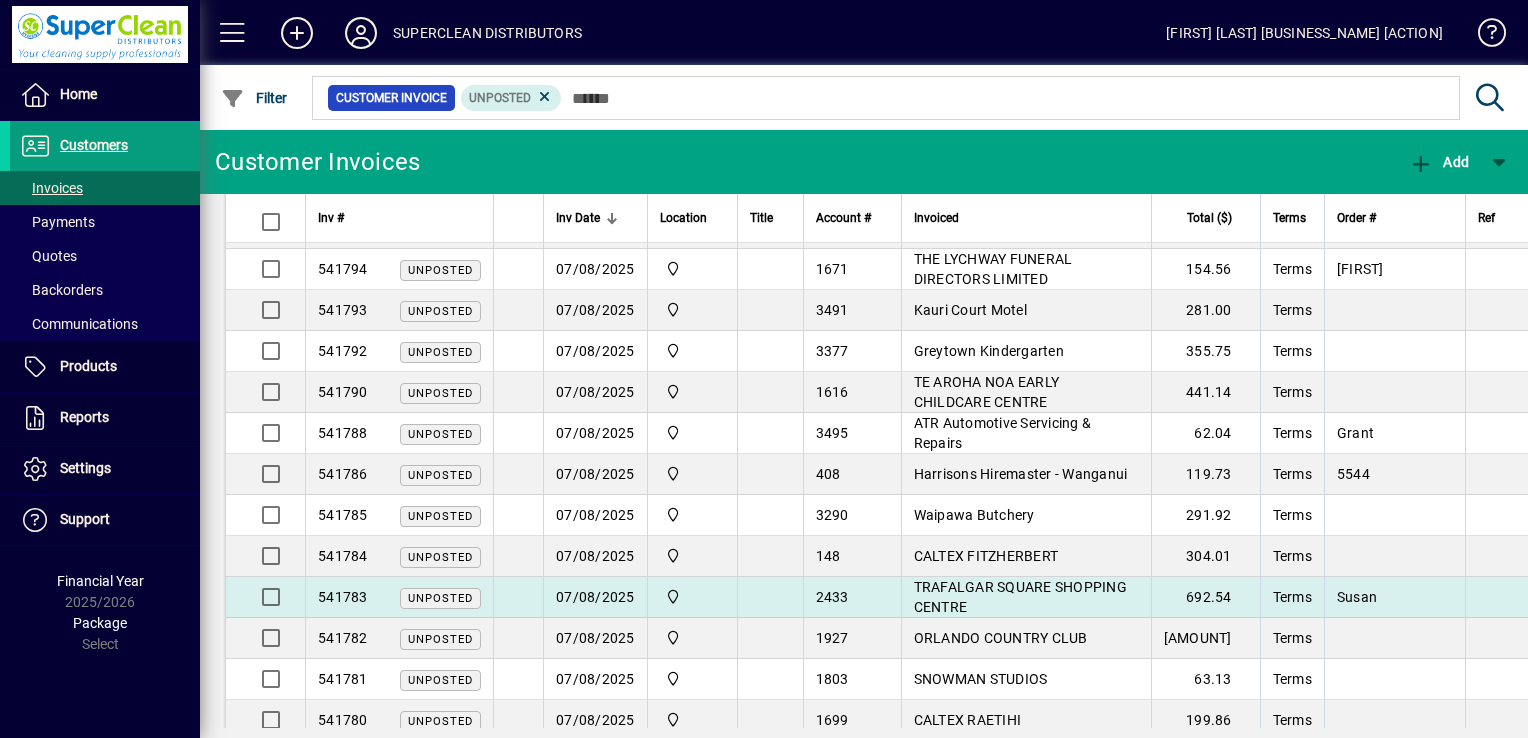 click on "TRAFALGAR SQUARE SHOPPING CENTRE" at bounding box center [1026, 597] 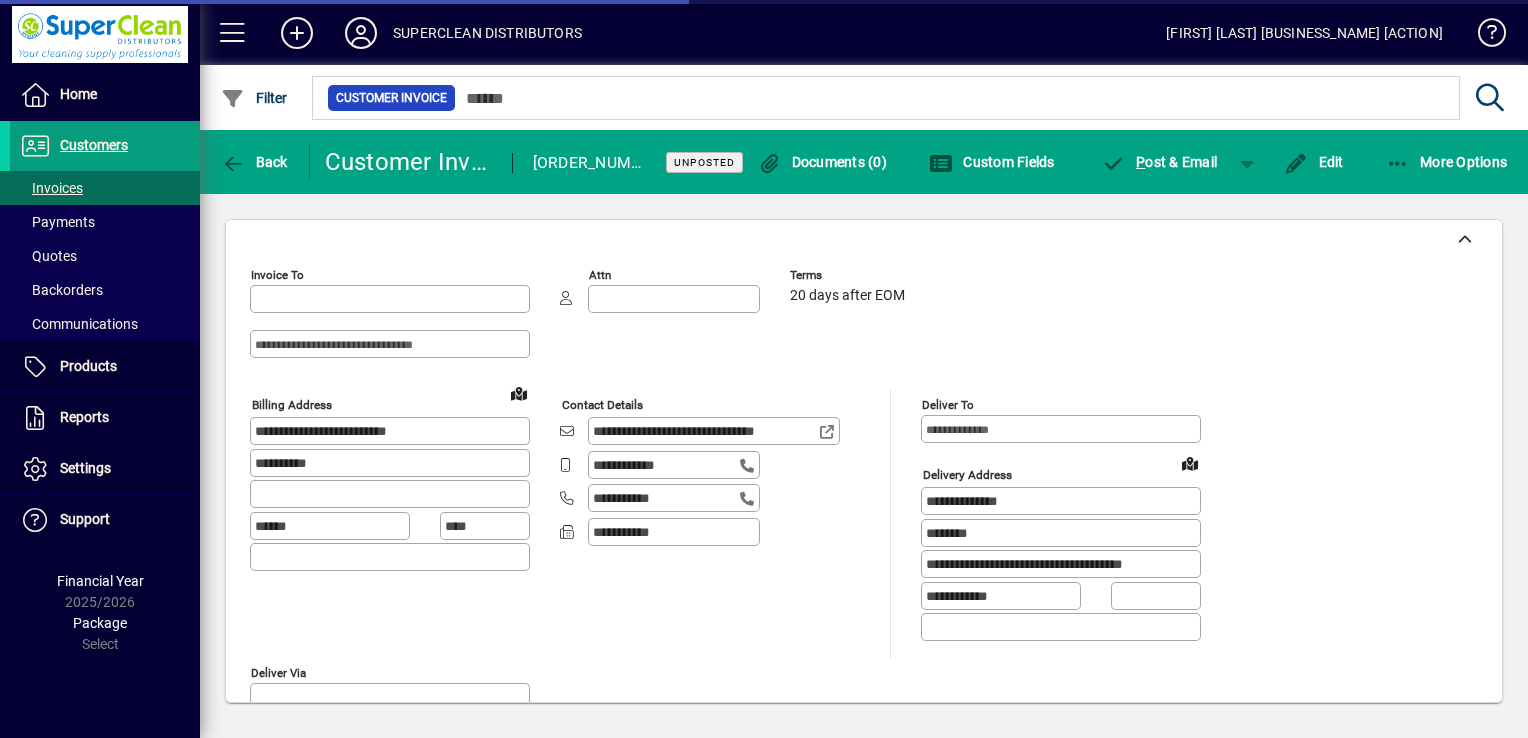 type on "**********" 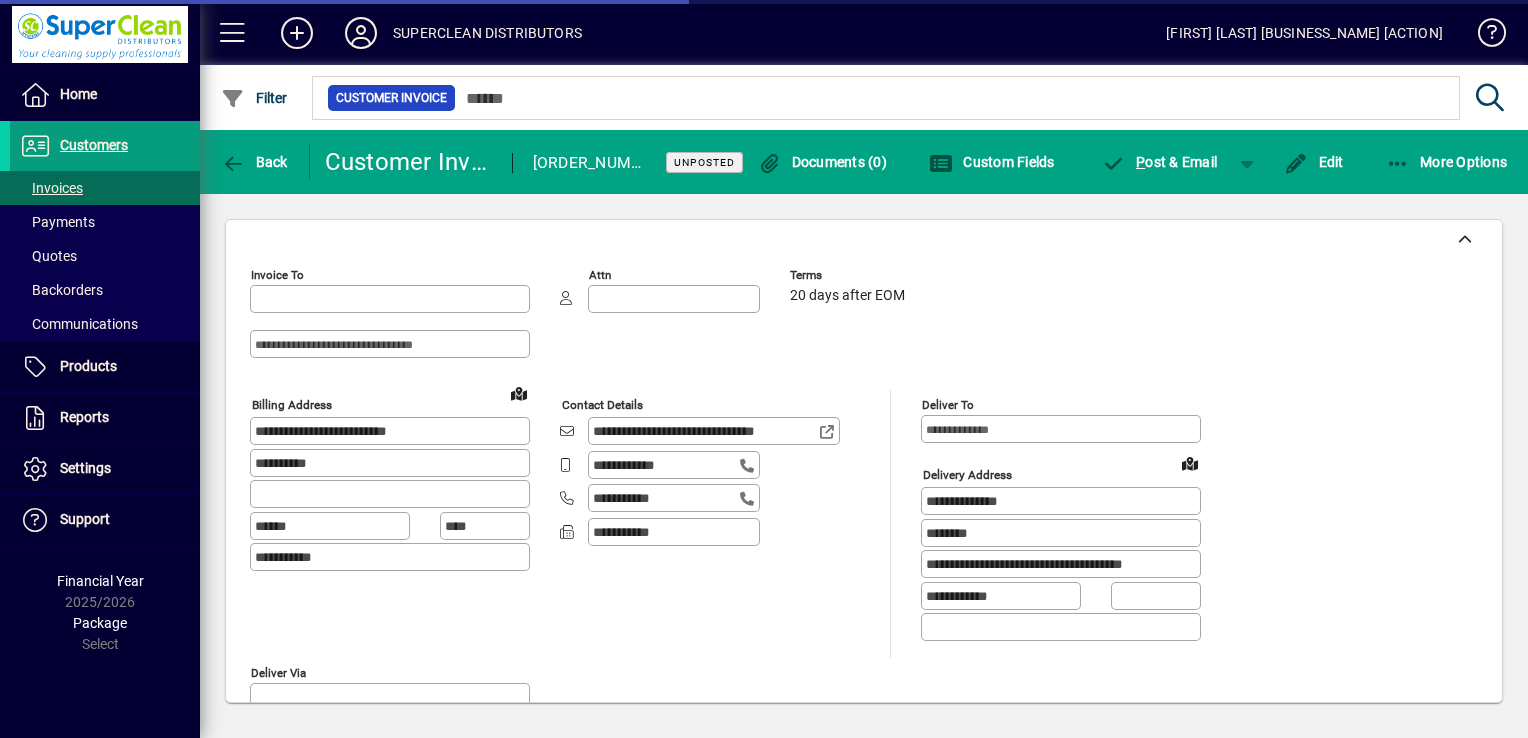 type on "**********" 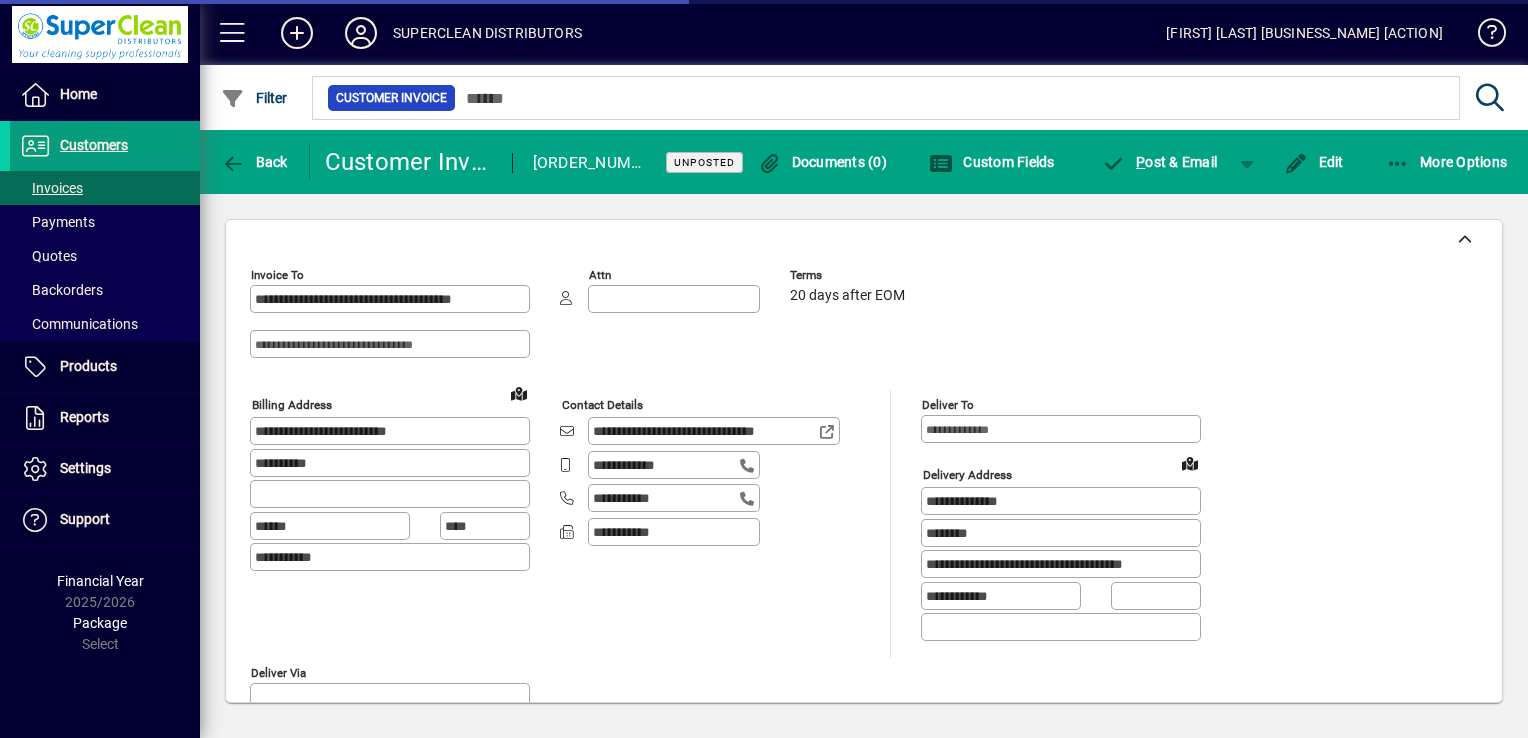 type on "******" 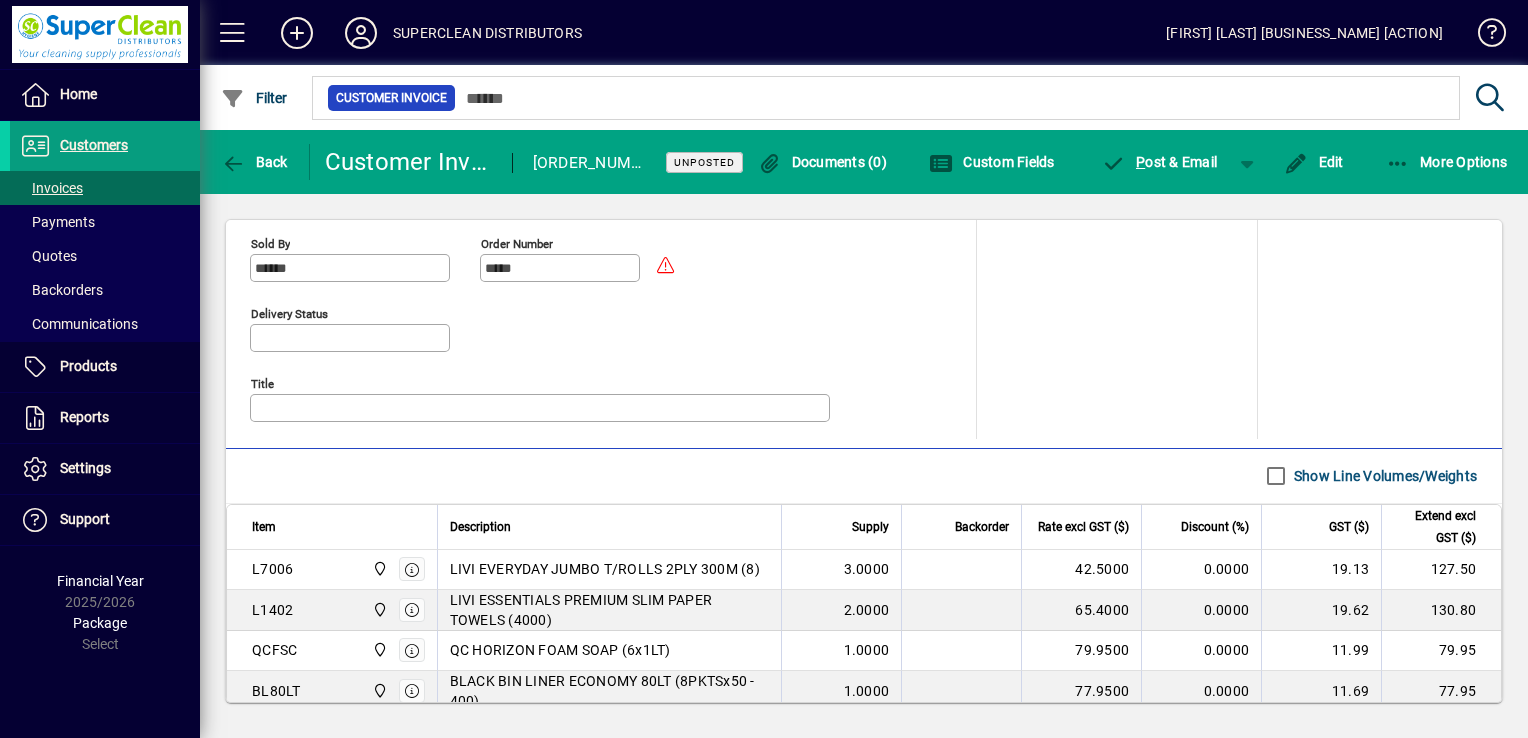 scroll, scrollTop: 900, scrollLeft: 0, axis: vertical 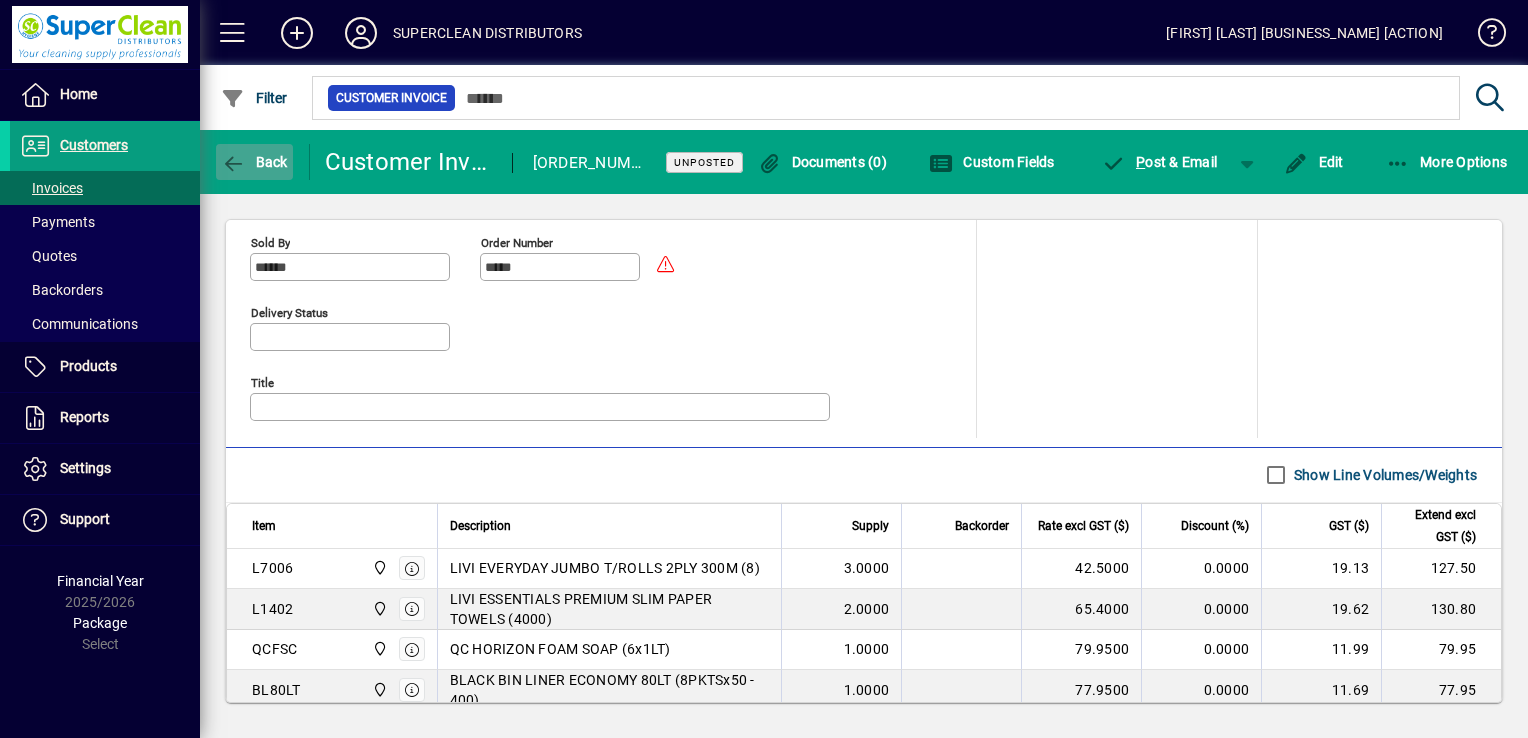 click on "Back" 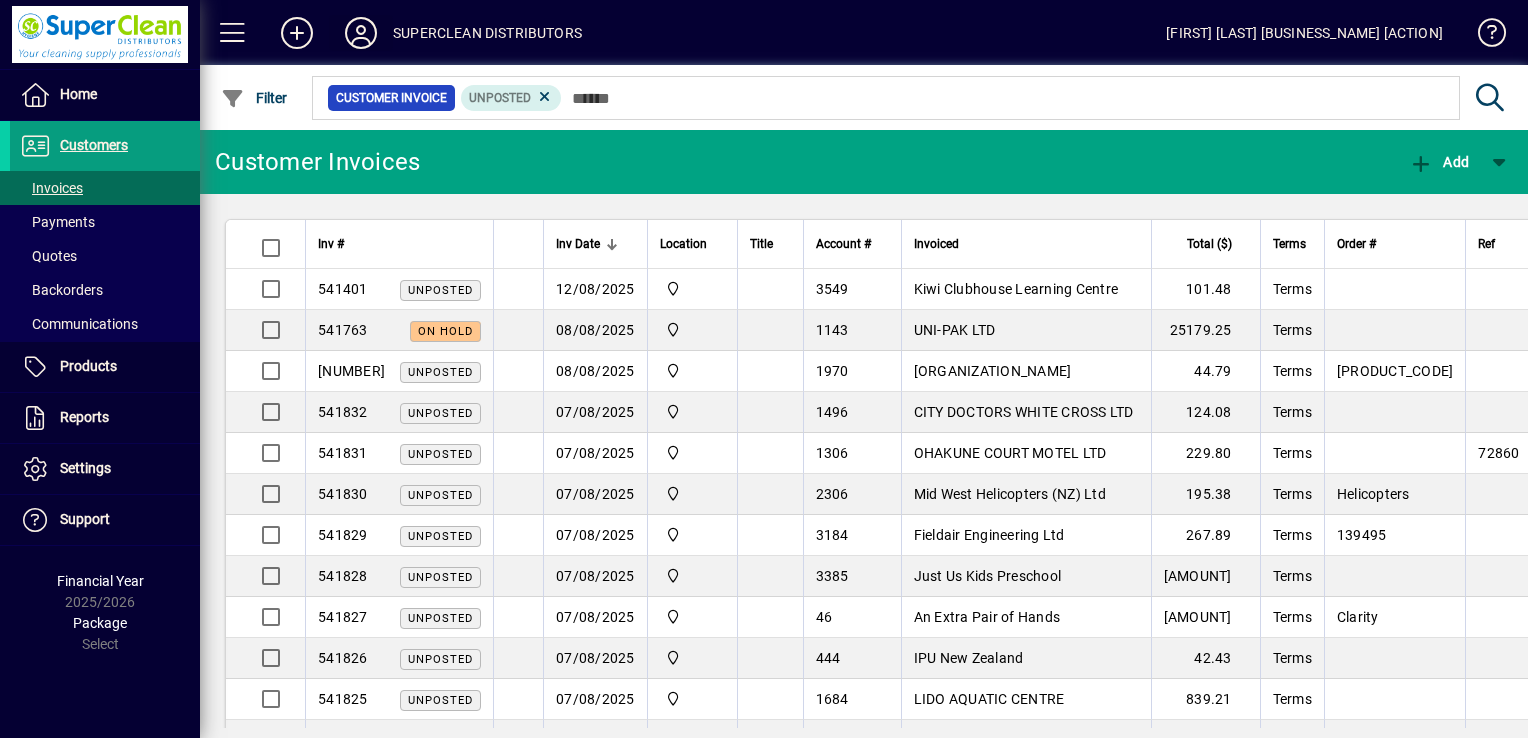 click 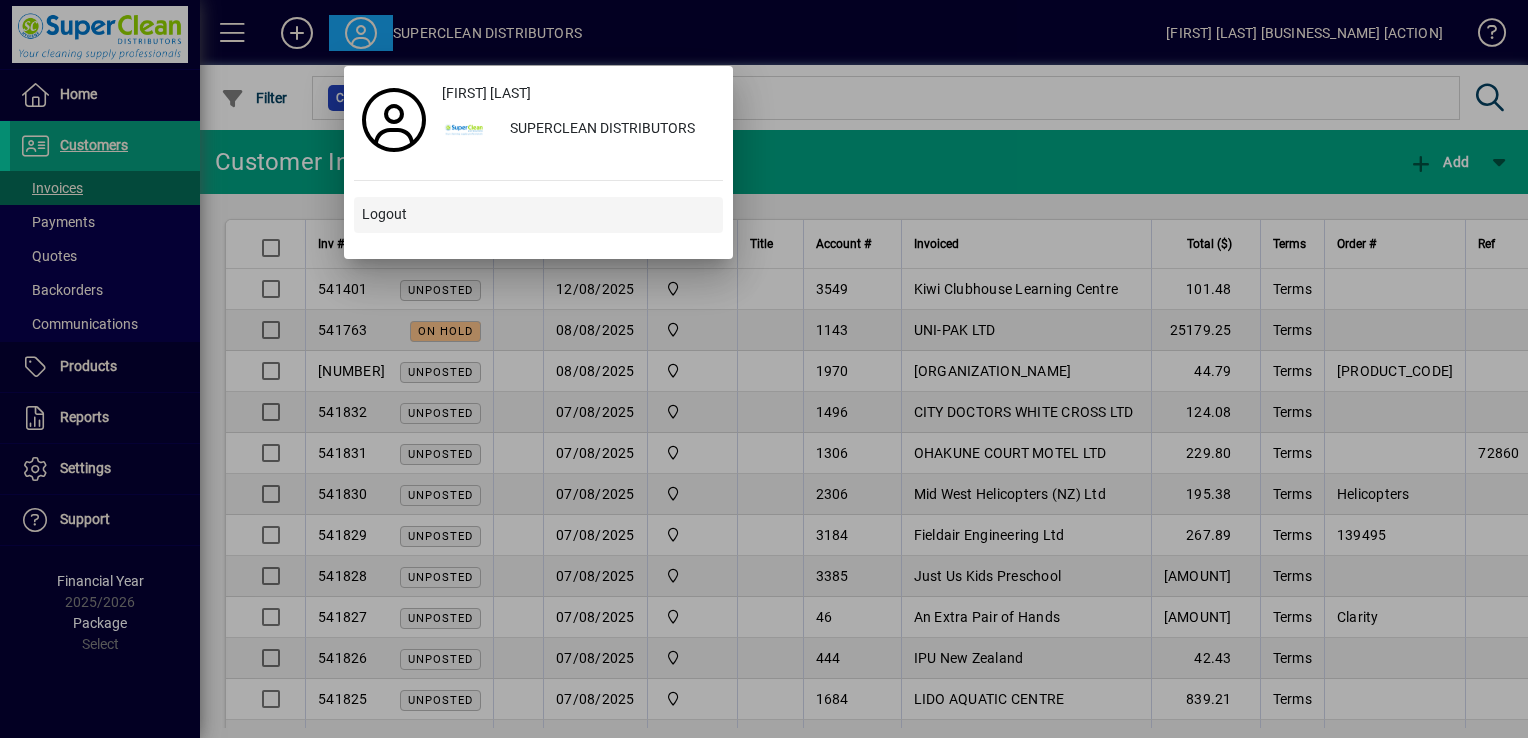 click at bounding box center [538, 215] 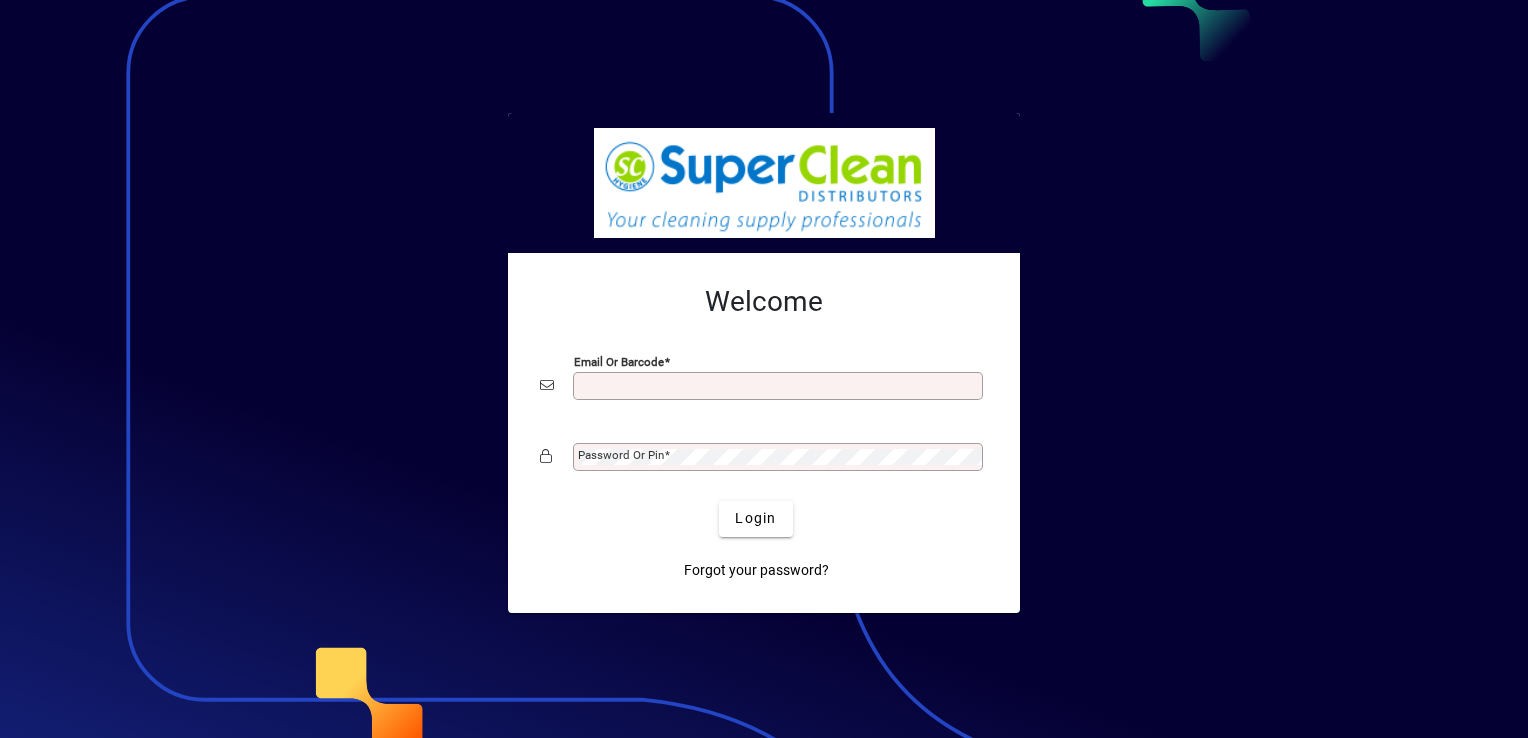 scroll, scrollTop: 0, scrollLeft: 0, axis: both 